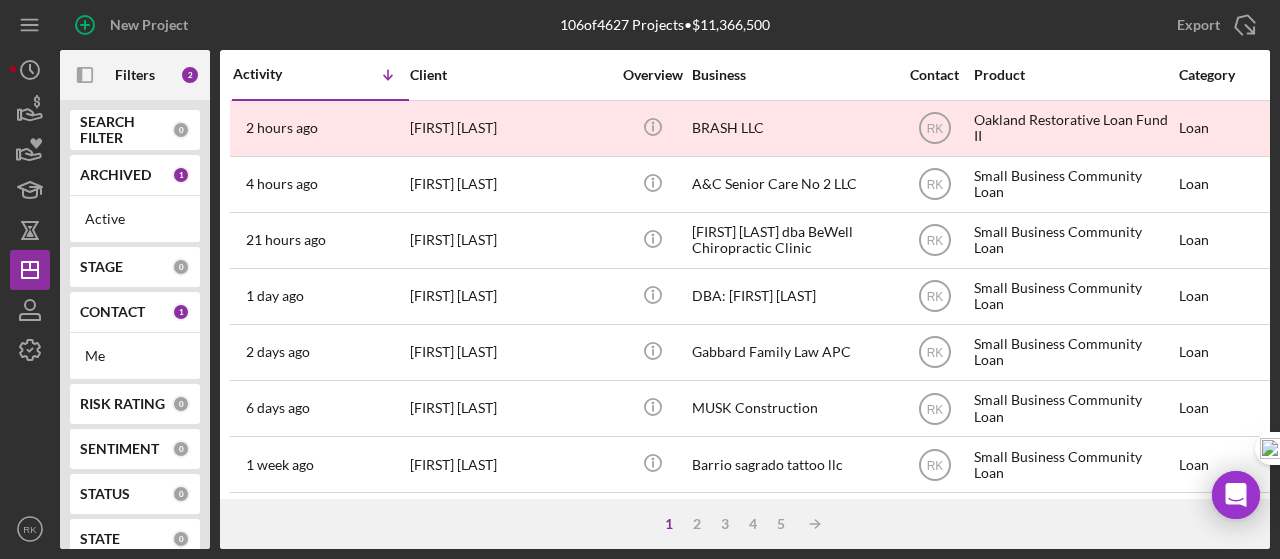 scroll, scrollTop: 0, scrollLeft: 0, axis: both 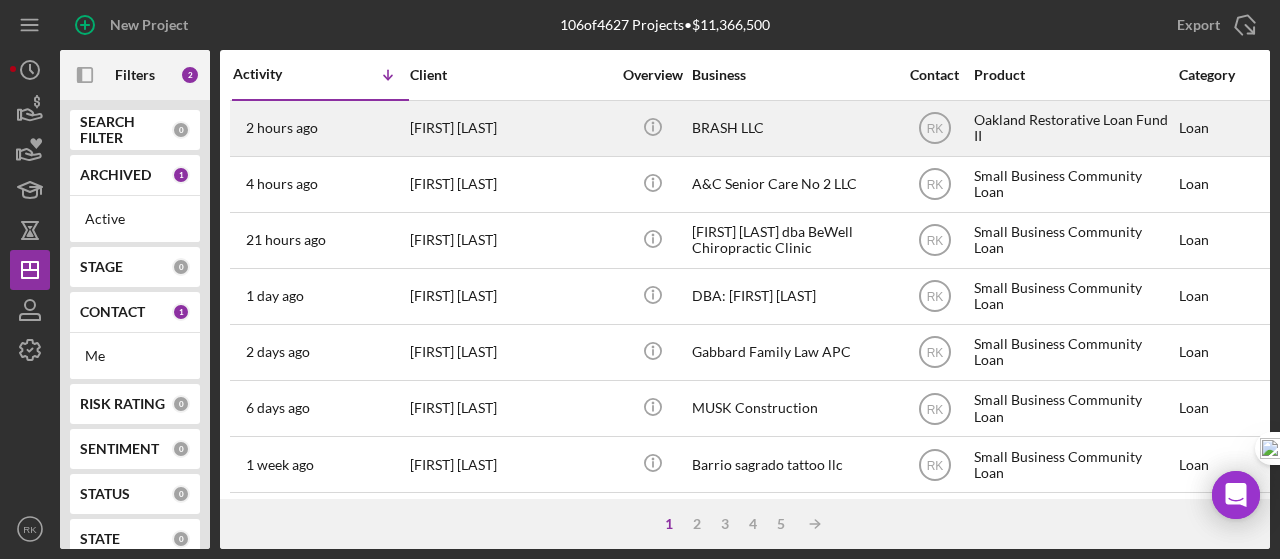 click on "[FIRST] [LAST]" at bounding box center [510, 128] 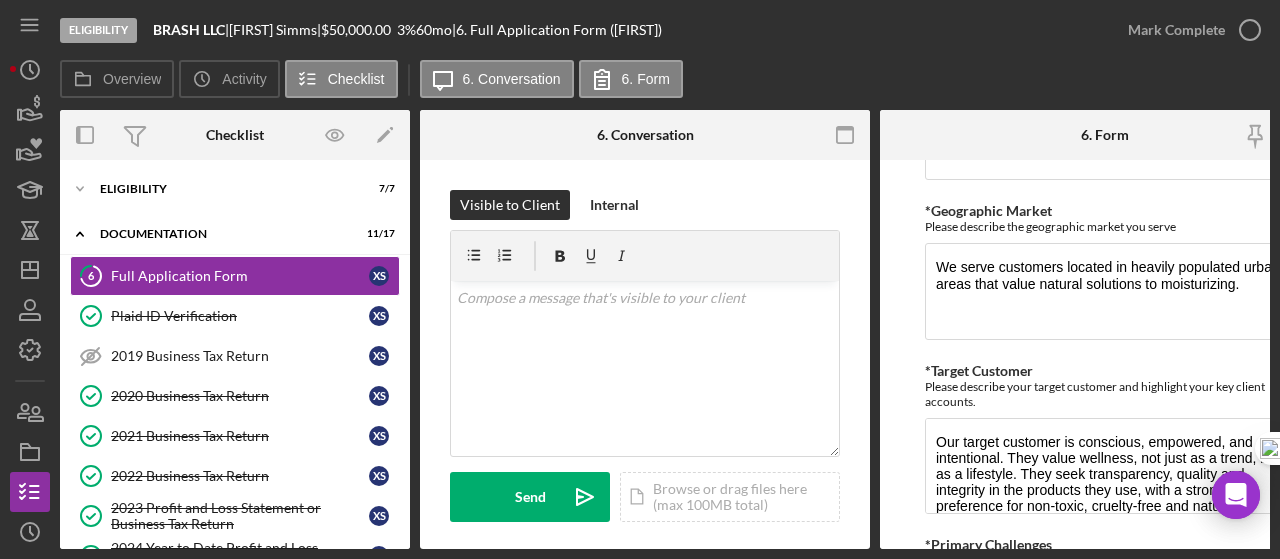 scroll, scrollTop: 1633, scrollLeft: 0, axis: vertical 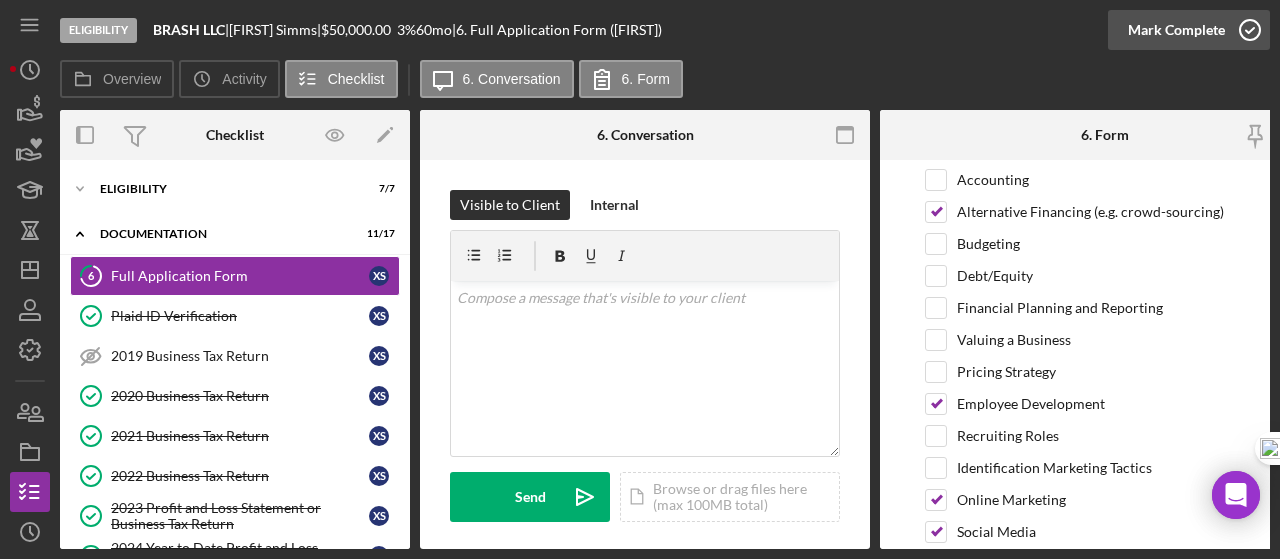 click 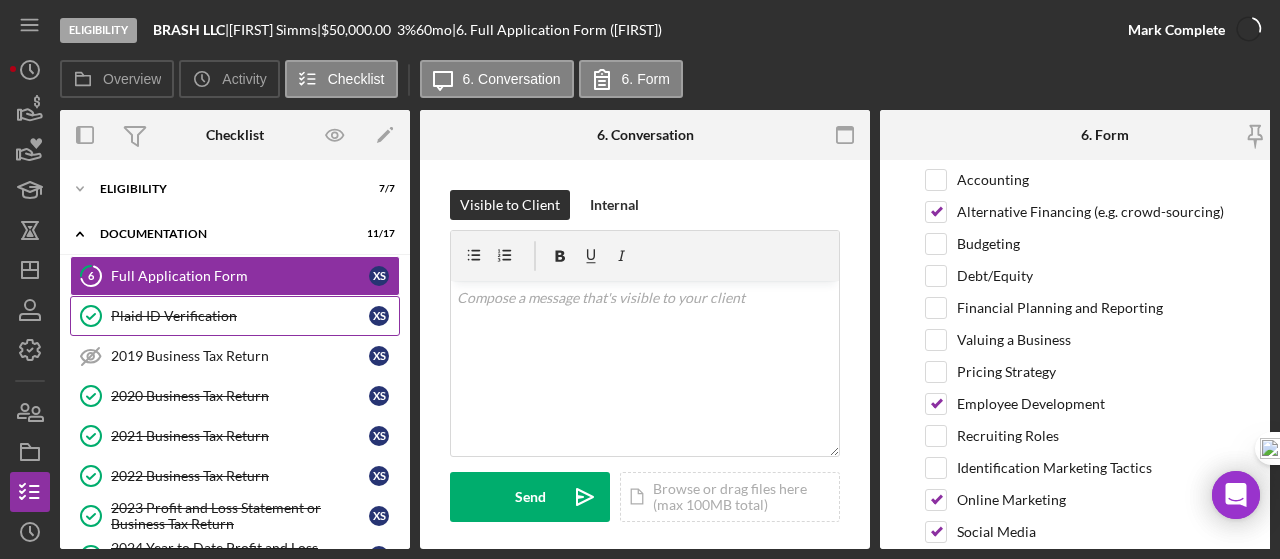 scroll, scrollTop: 2946, scrollLeft: 0, axis: vertical 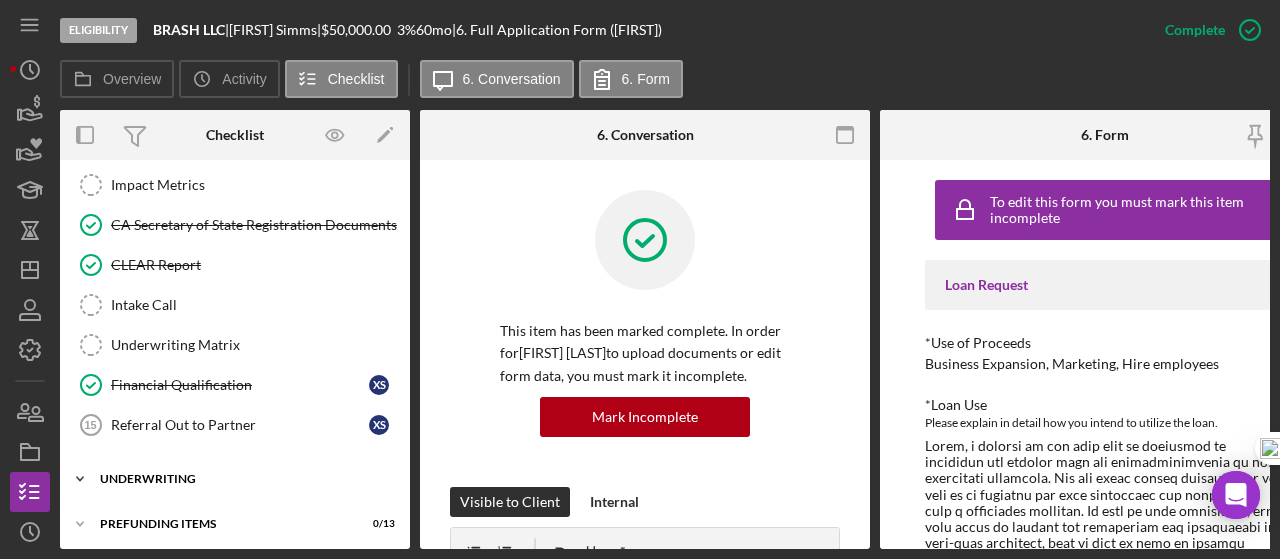 drag, startPoint x: 177, startPoint y: 467, endPoint x: 236, endPoint y: 452, distance: 60.876926 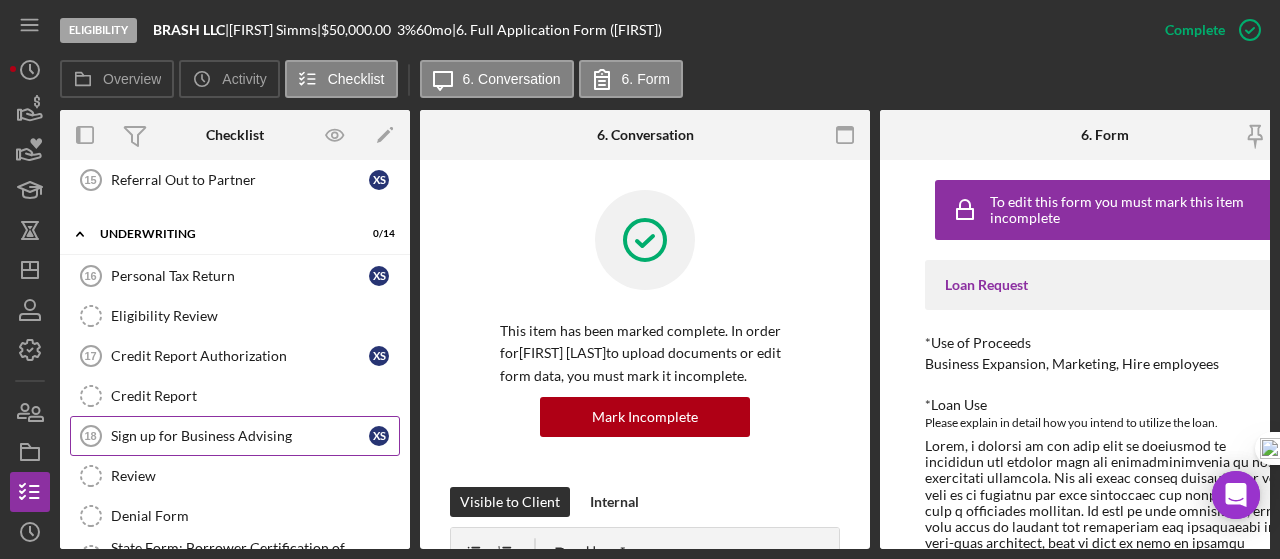 scroll, scrollTop: 724, scrollLeft: 0, axis: vertical 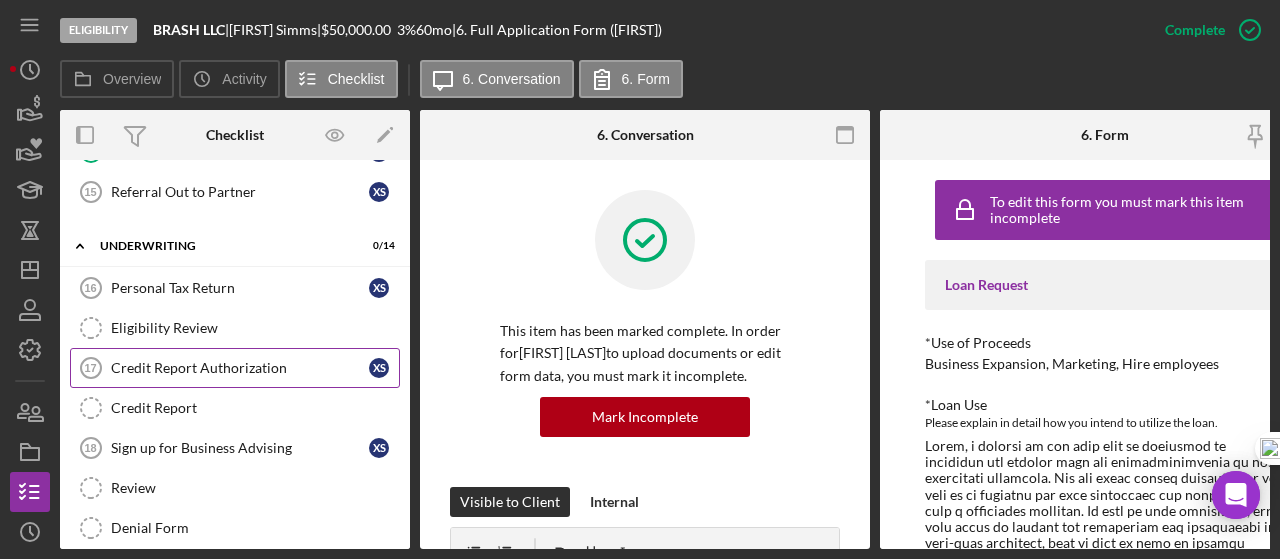click on "Credit Report Authorization" at bounding box center (240, 368) 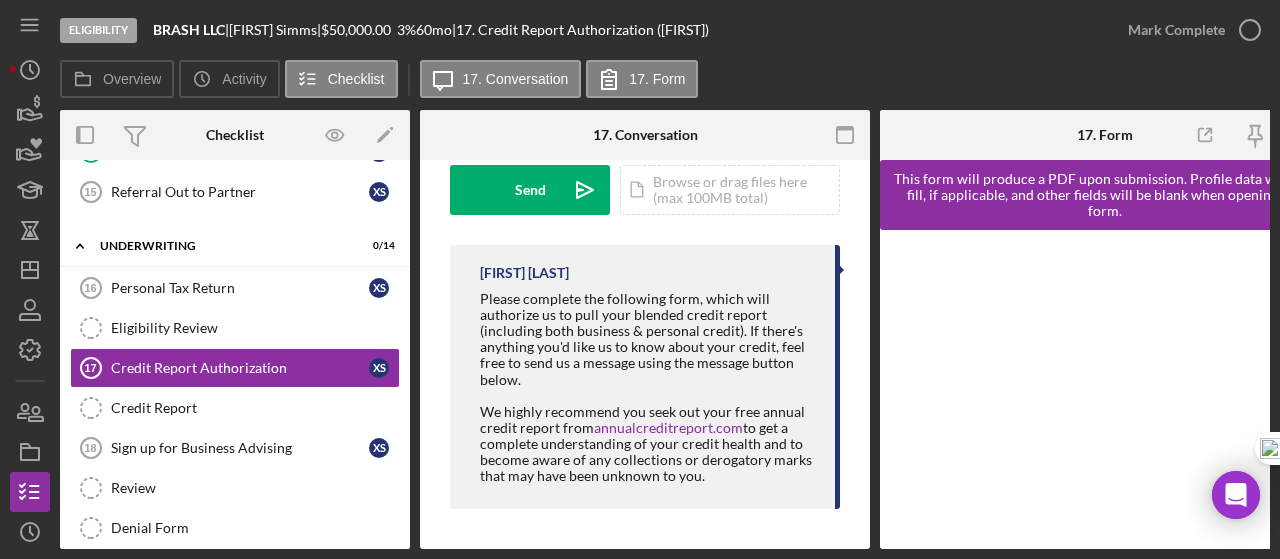 scroll, scrollTop: 312, scrollLeft: 0, axis: vertical 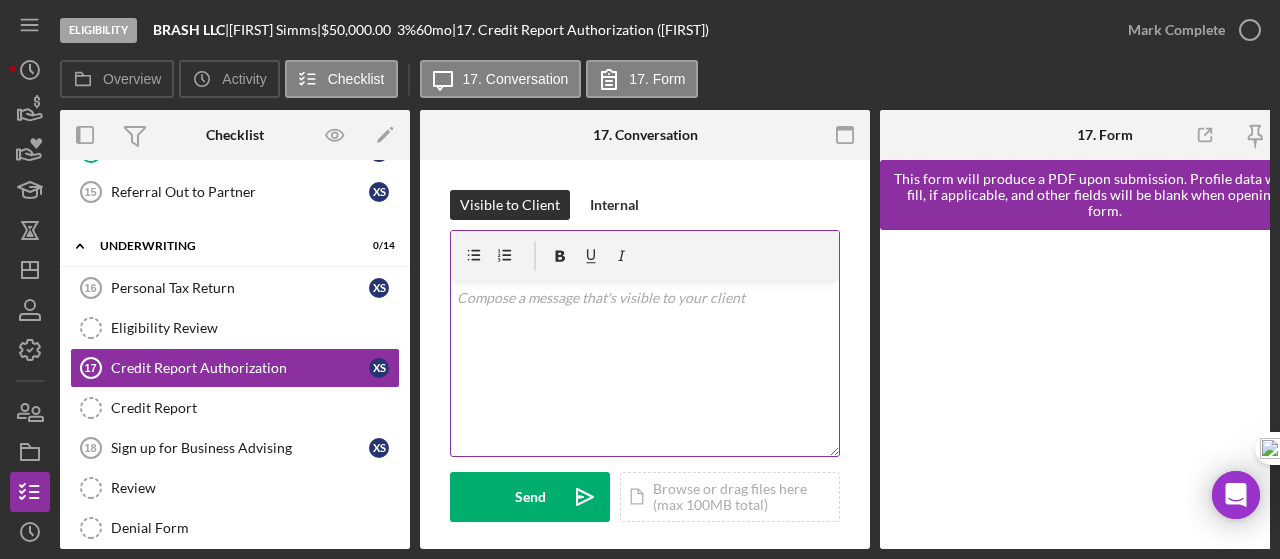 click on "v Color teal Color pink Remove color Add row above Add row below Add column before Add column after Merge cells Split cells Remove column Remove row Remove table" at bounding box center (645, 368) 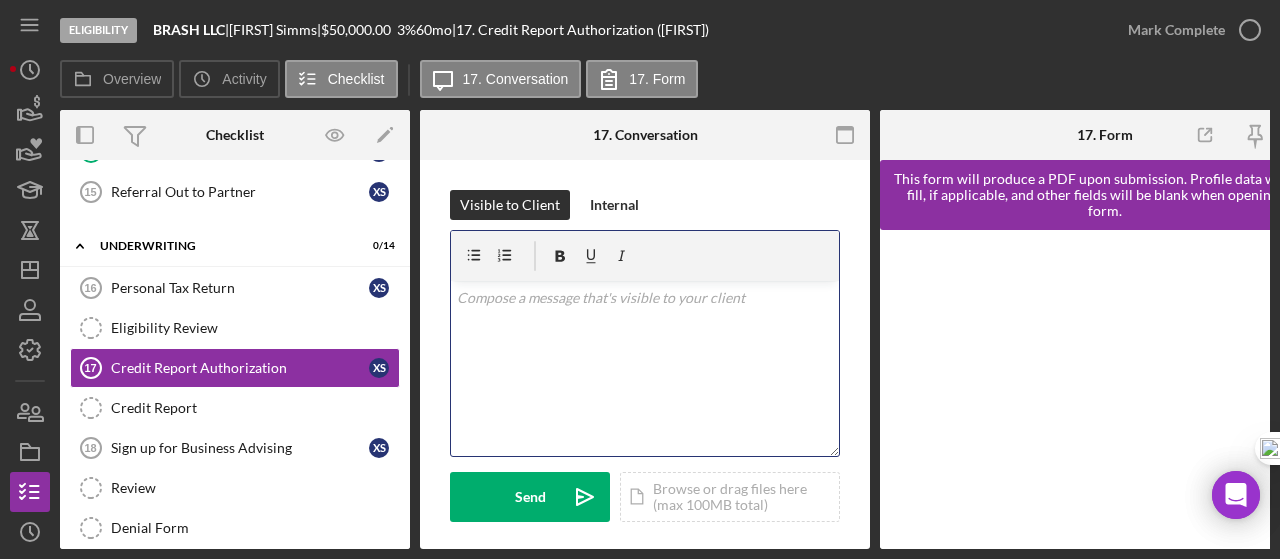 scroll, scrollTop: 78, scrollLeft: 0, axis: vertical 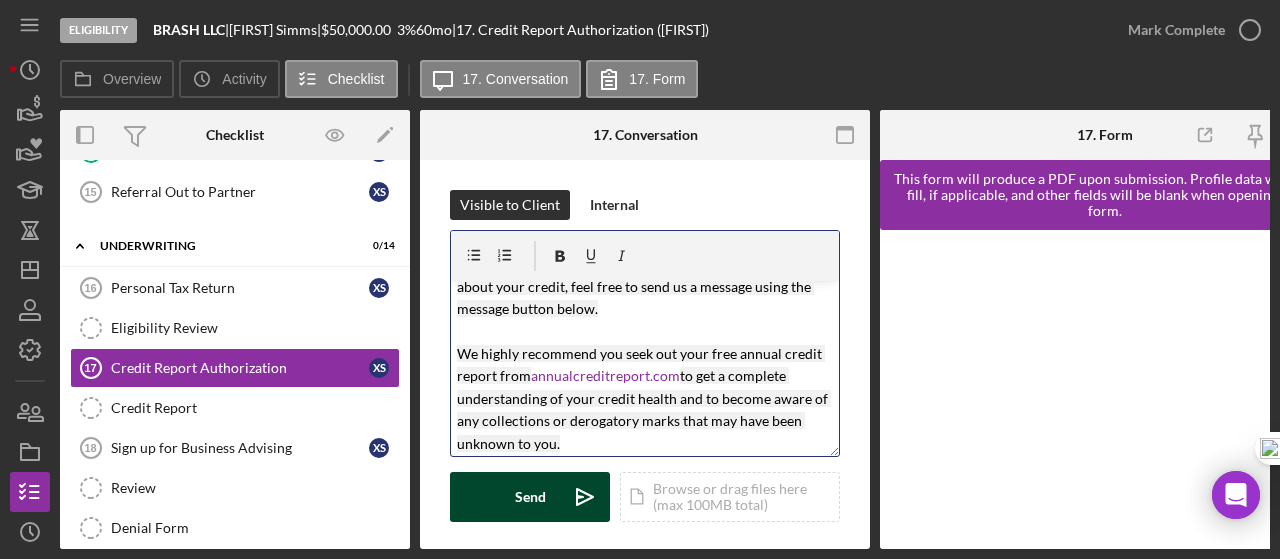 click on "Send Icon/icon-invite-send" at bounding box center (530, 497) 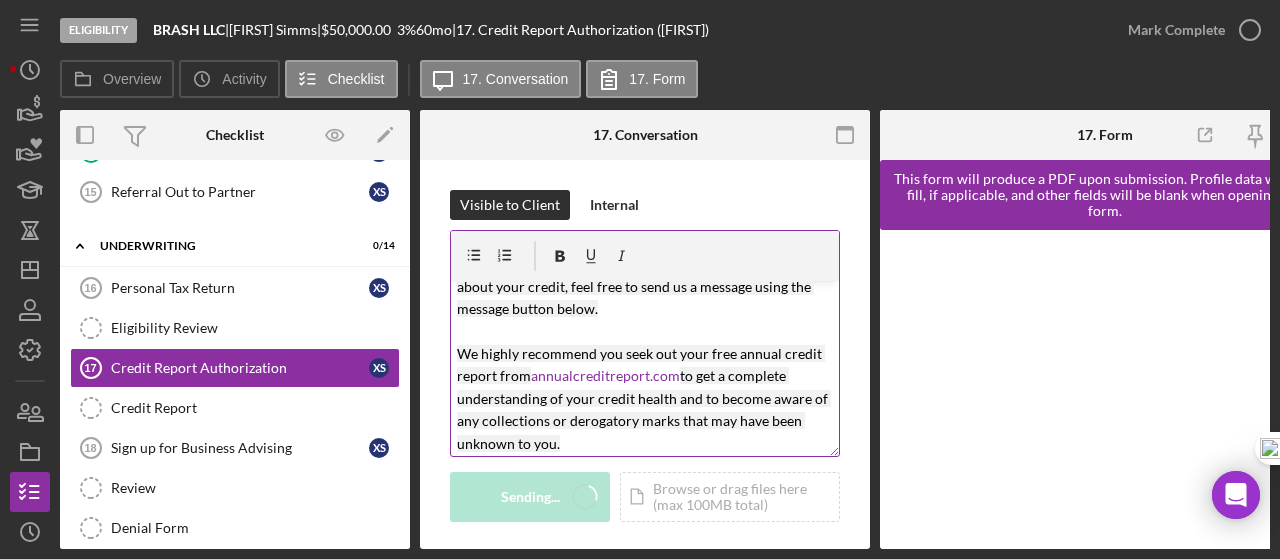 scroll, scrollTop: 0, scrollLeft: 0, axis: both 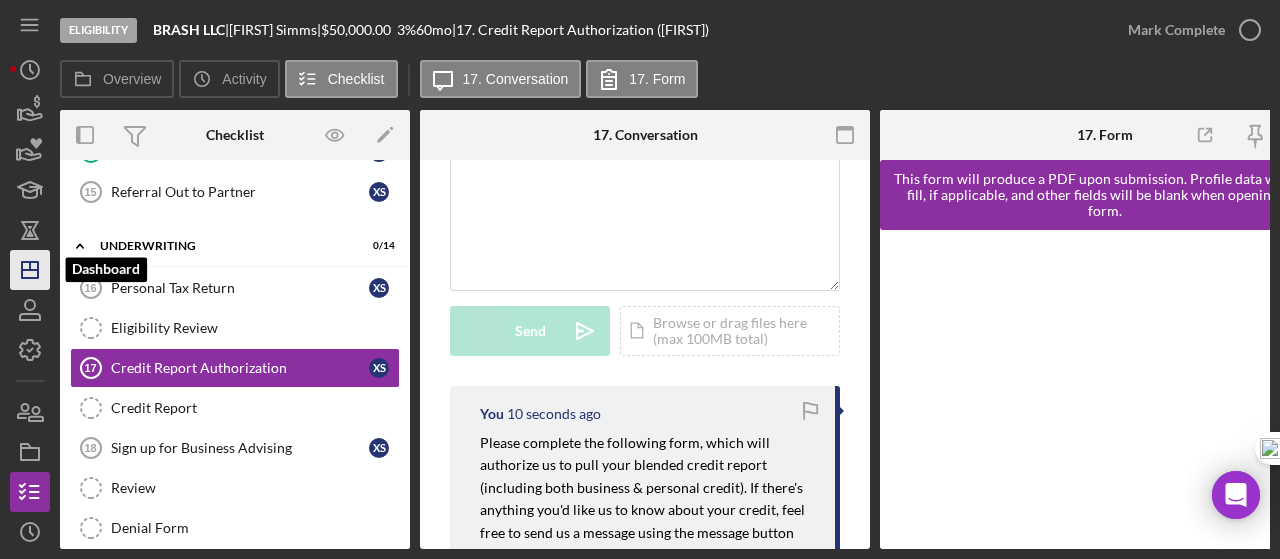 click on "Icon/Dashboard" 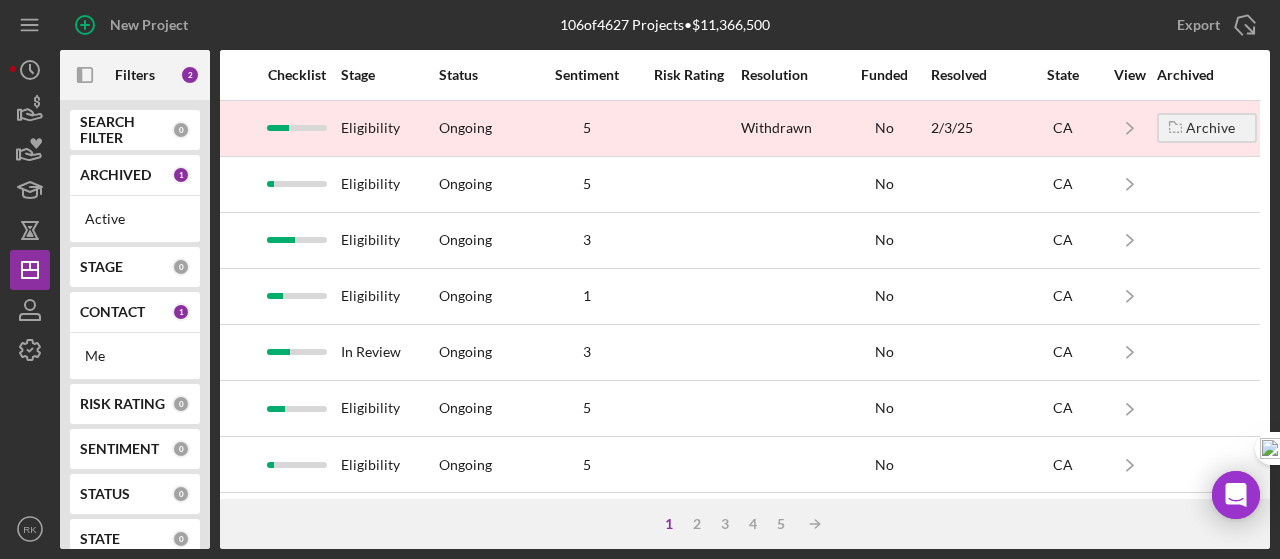 scroll, scrollTop: 0, scrollLeft: 0, axis: both 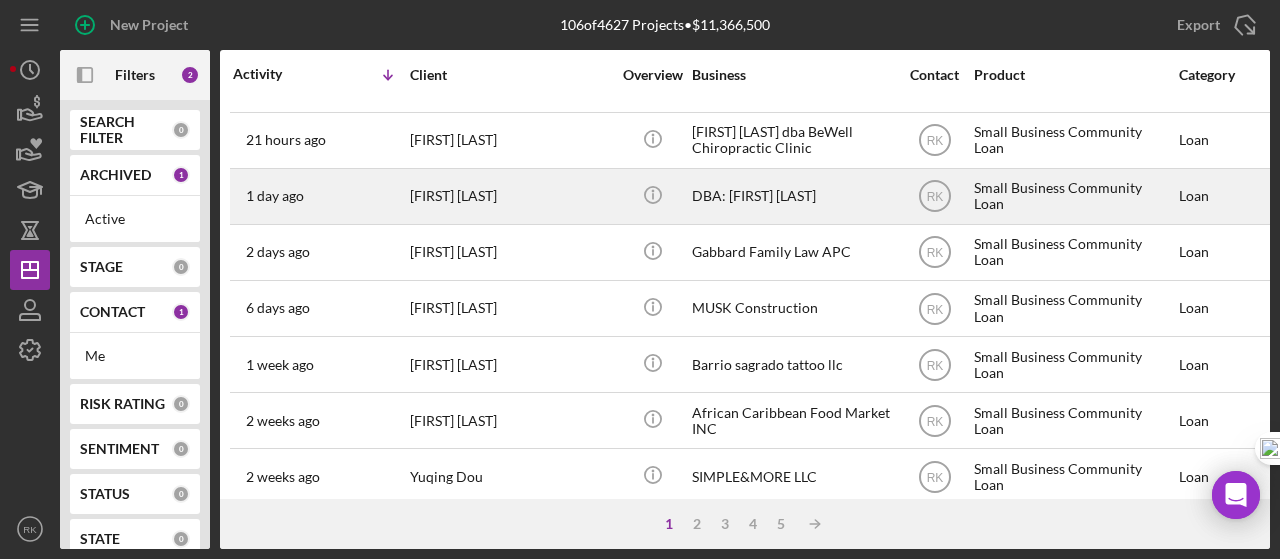 click on "[FIRST] [LAST]" at bounding box center [510, 196] 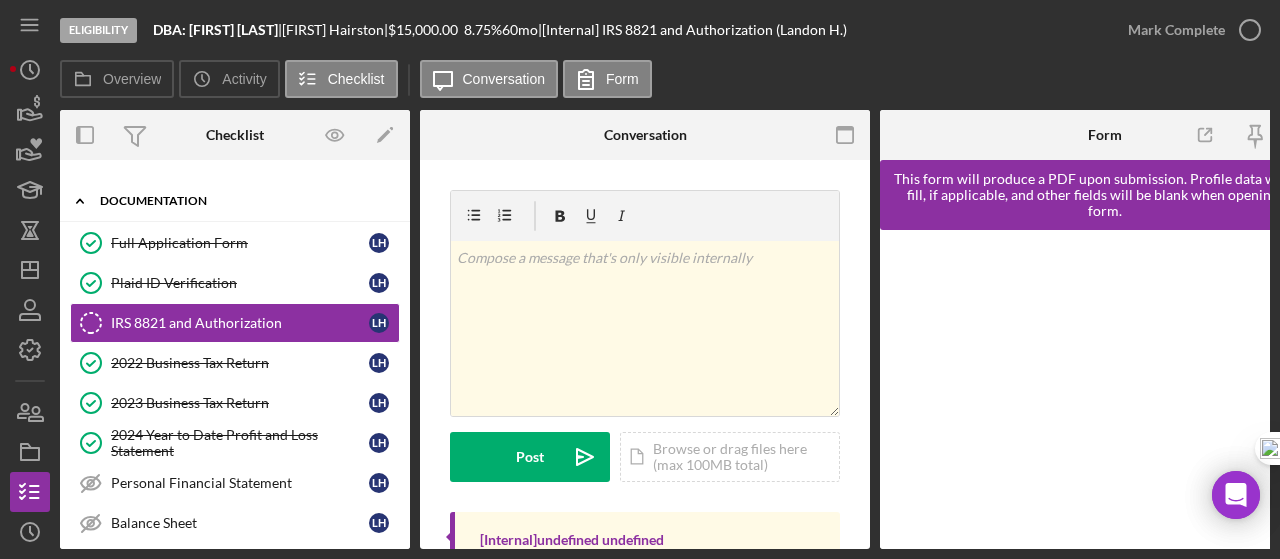scroll, scrollTop: 0, scrollLeft: 0, axis: both 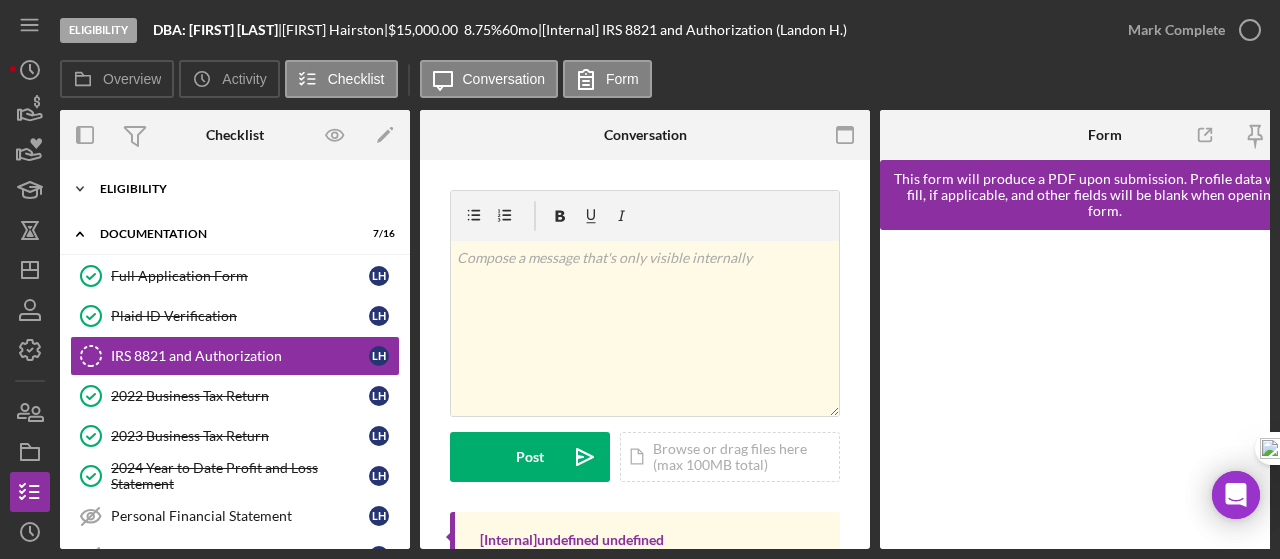 click on "Eligibility" at bounding box center (242, 189) 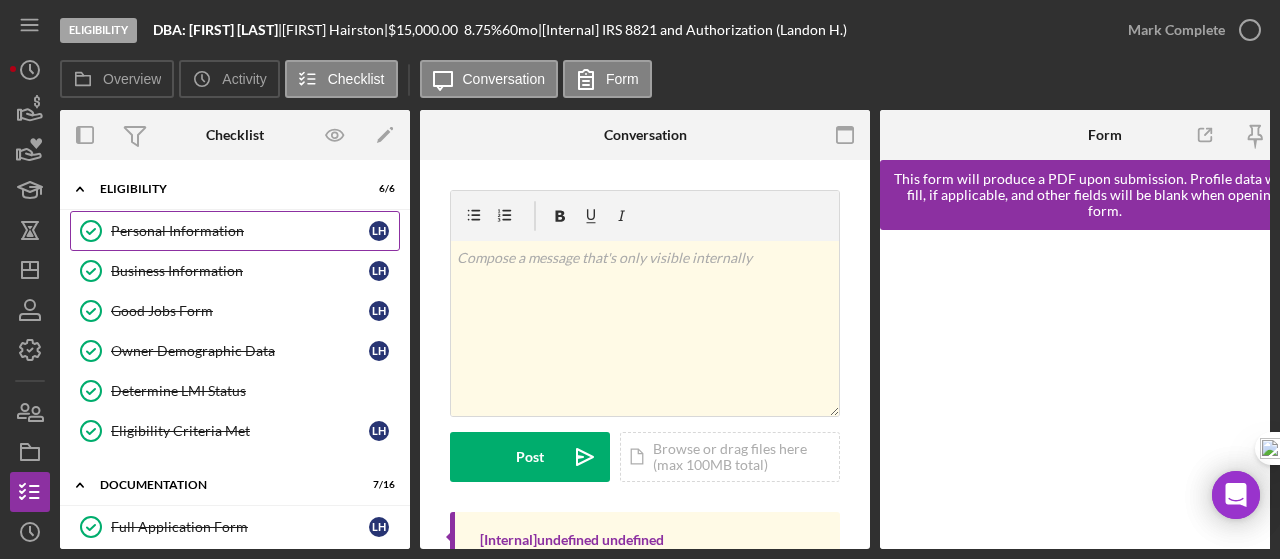 click on "Personal Information" at bounding box center (240, 231) 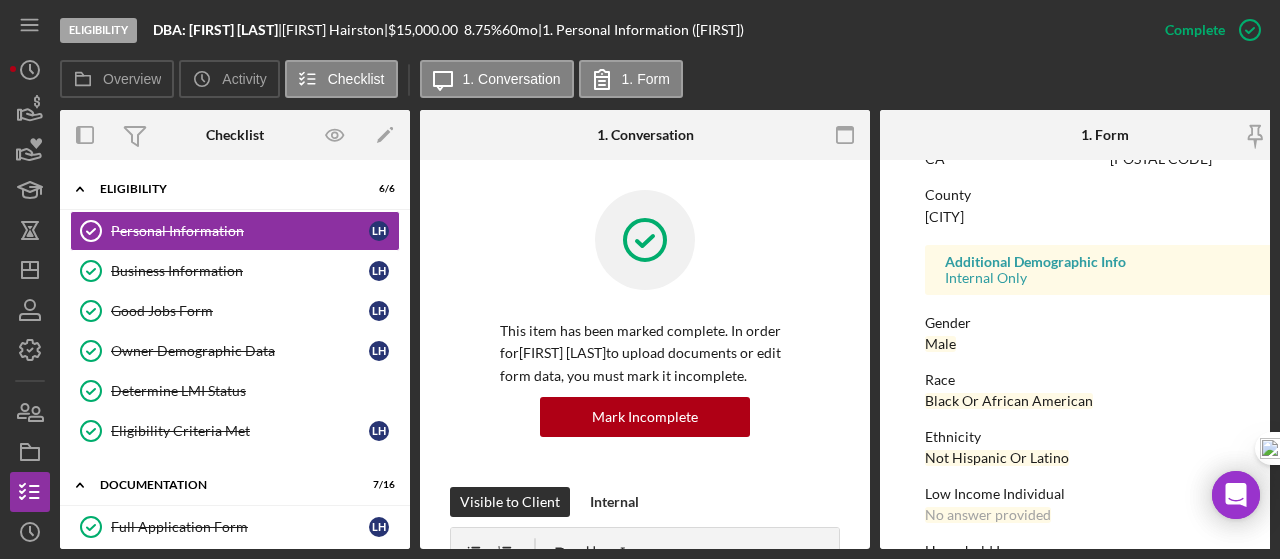 scroll, scrollTop: 533, scrollLeft: 0, axis: vertical 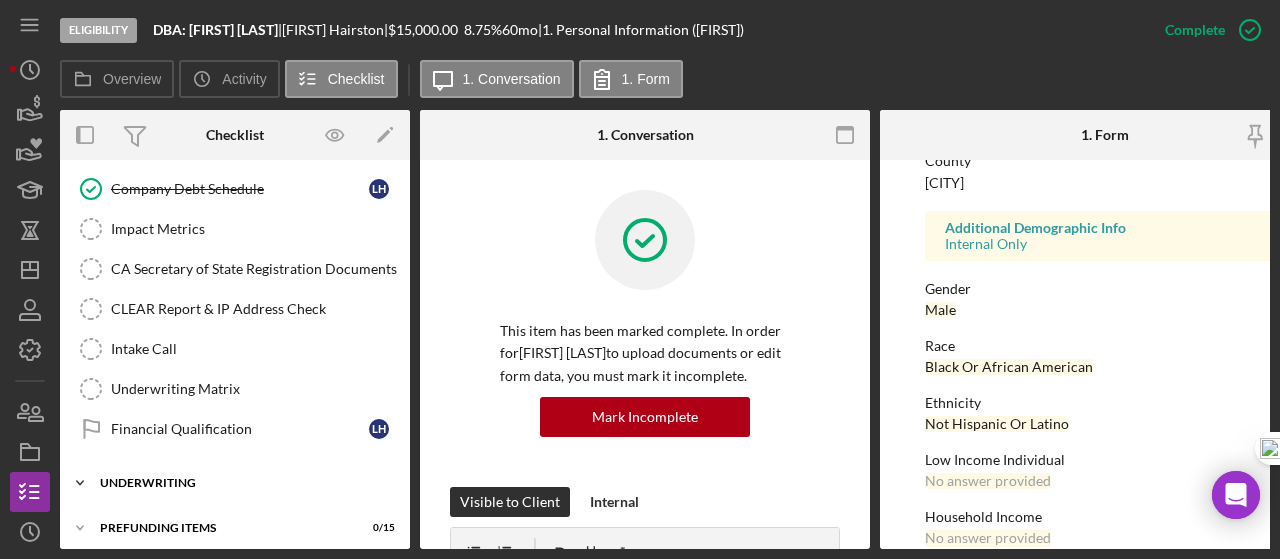 click on "Underwriting" at bounding box center [242, 483] 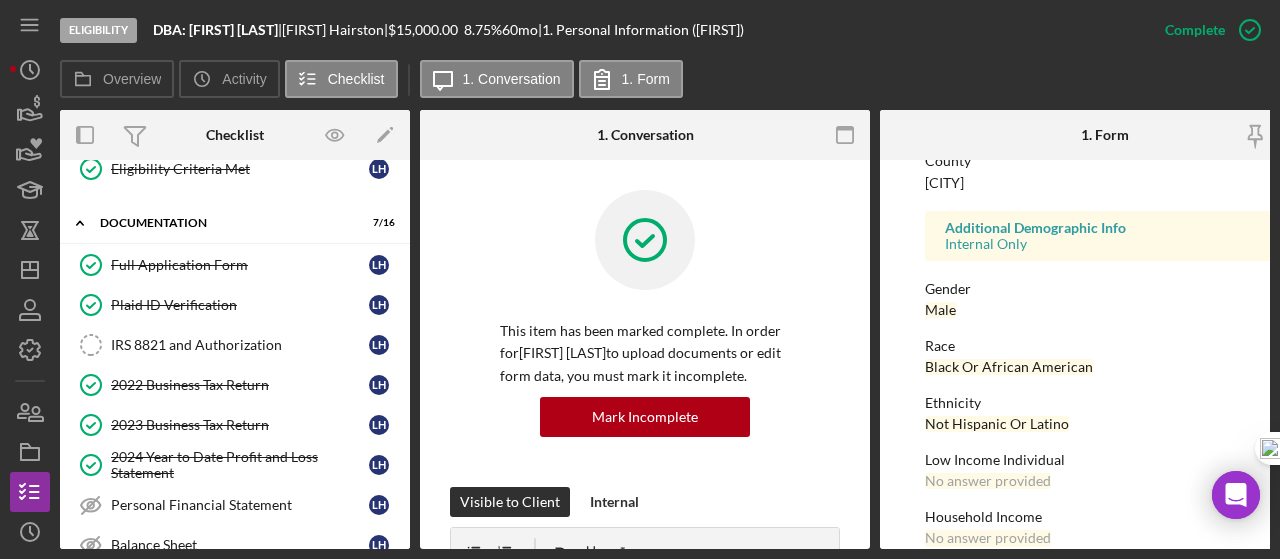 scroll, scrollTop: 365, scrollLeft: 0, axis: vertical 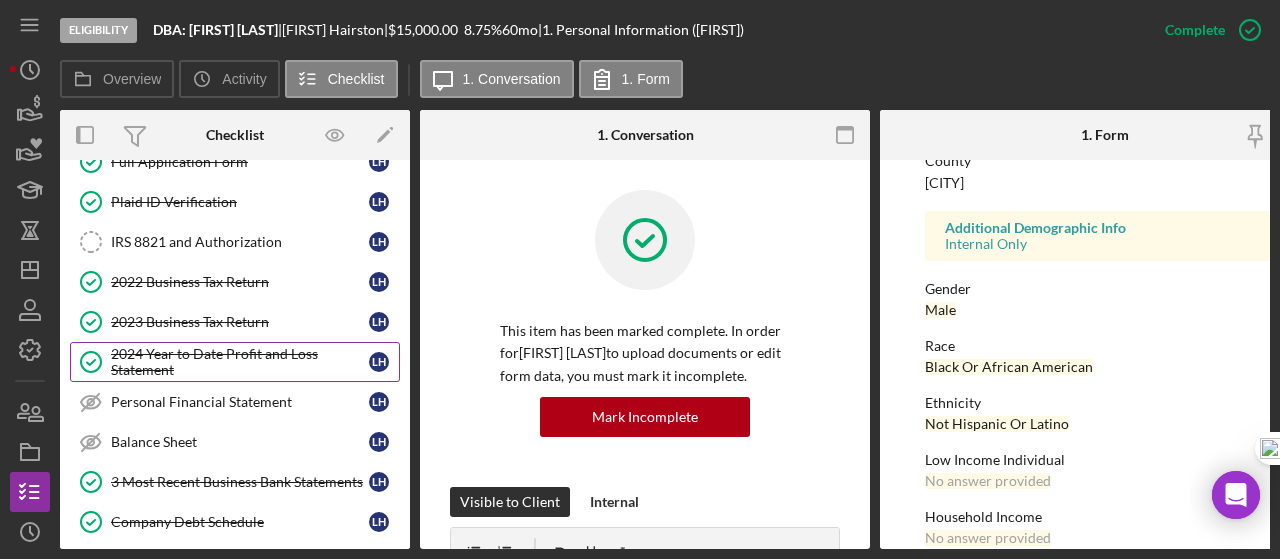 click on "2024 Year to Date Profit and Loss Statement" at bounding box center [240, 362] 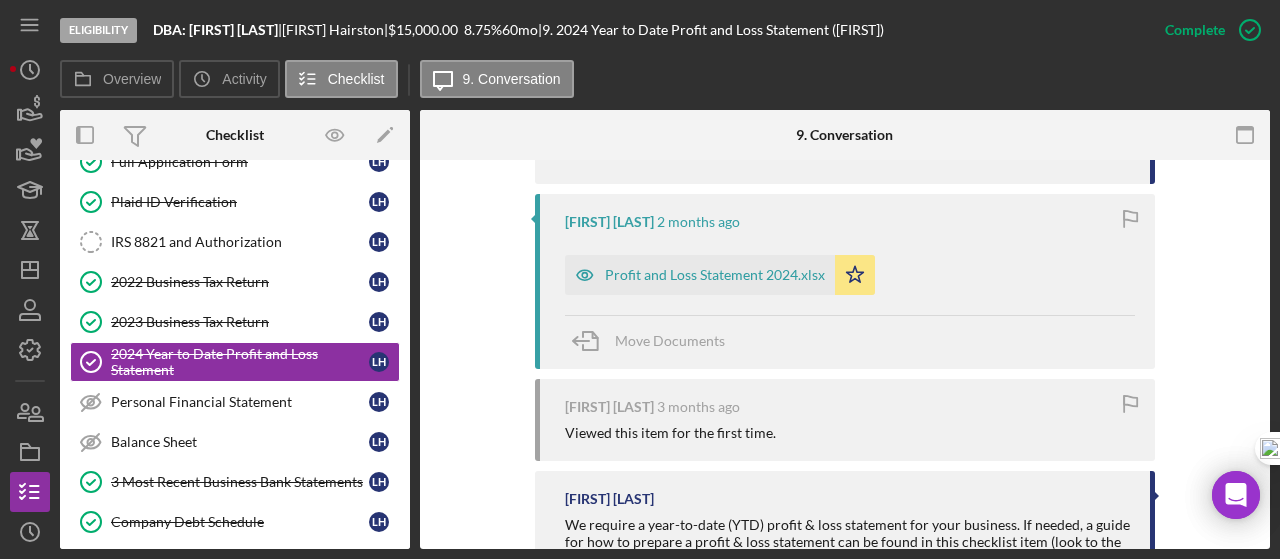 scroll, scrollTop: 1795, scrollLeft: 0, axis: vertical 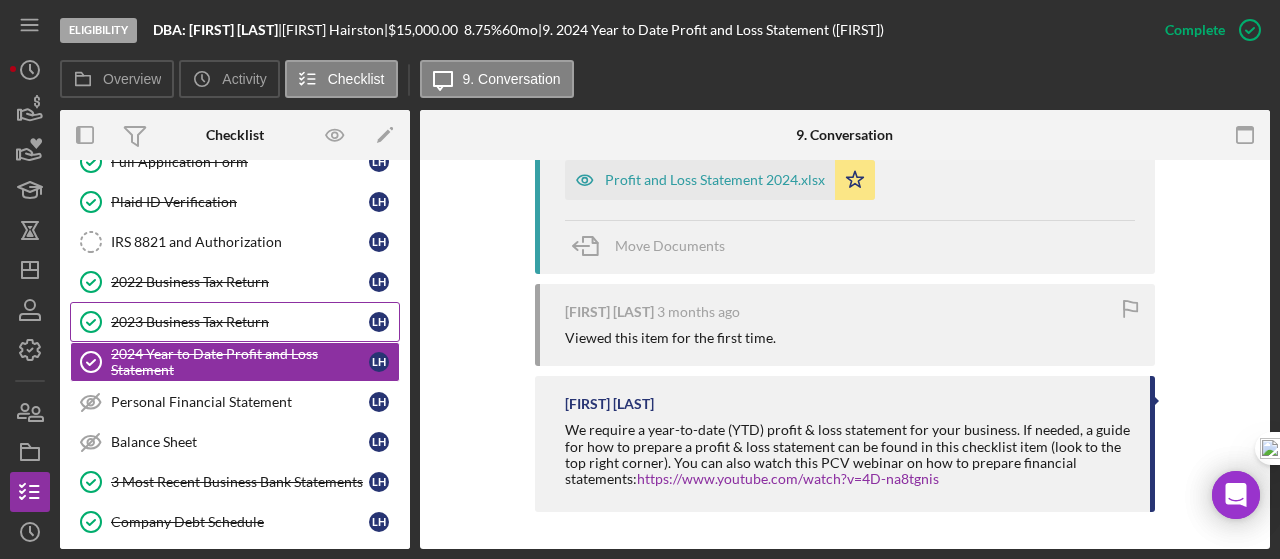 click on "2023 Business Tax Return" at bounding box center (240, 322) 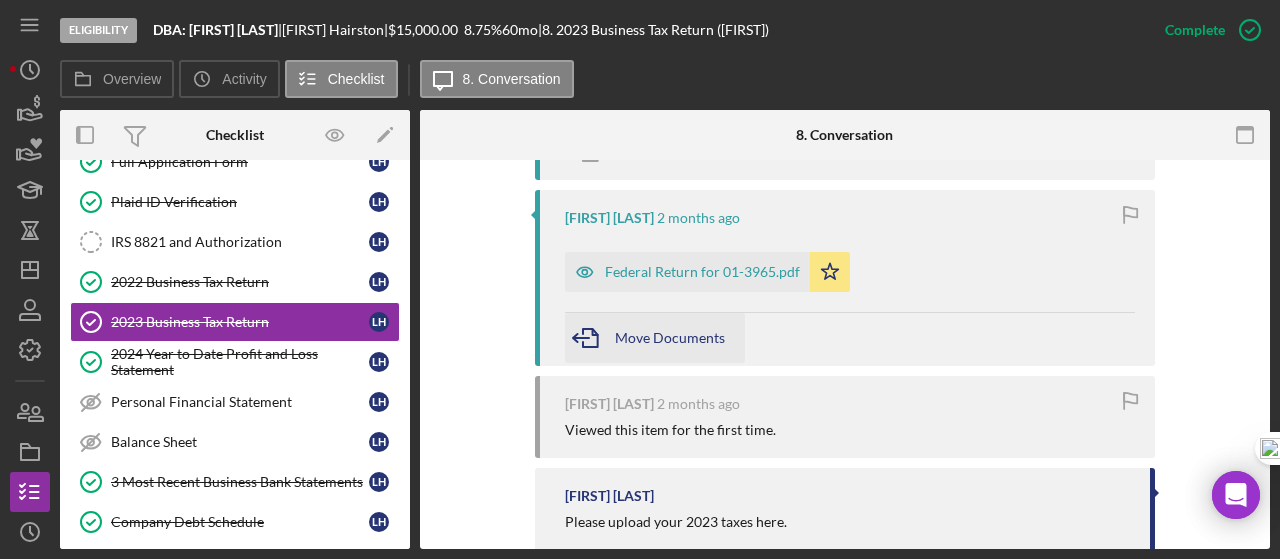 scroll, scrollTop: 1133, scrollLeft: 0, axis: vertical 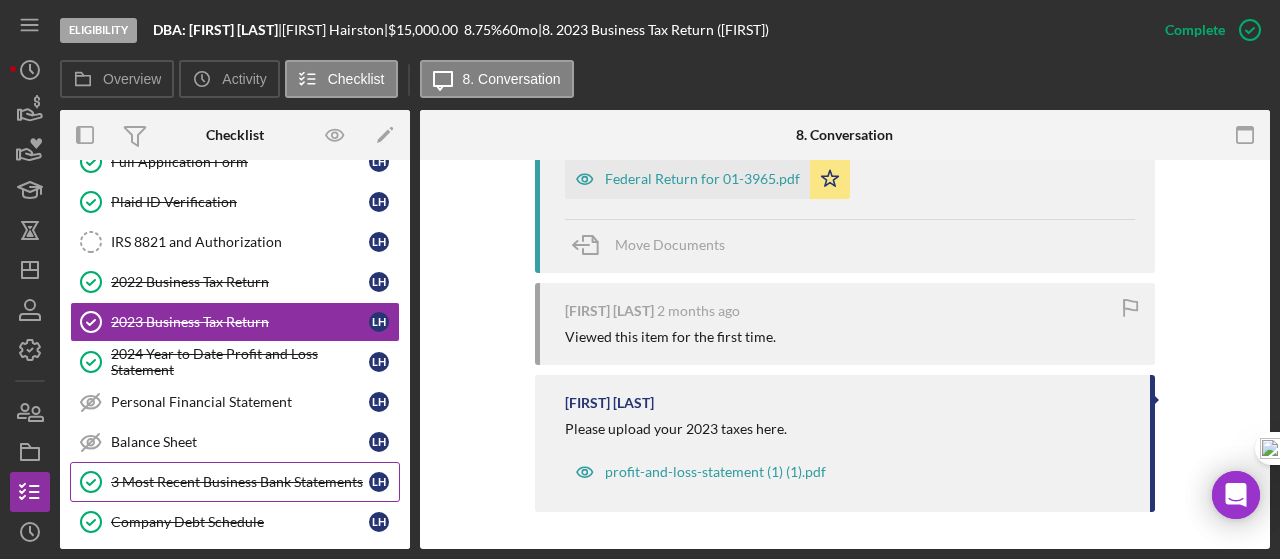 click on "3 Most Recent Business Bank Statements" at bounding box center [240, 482] 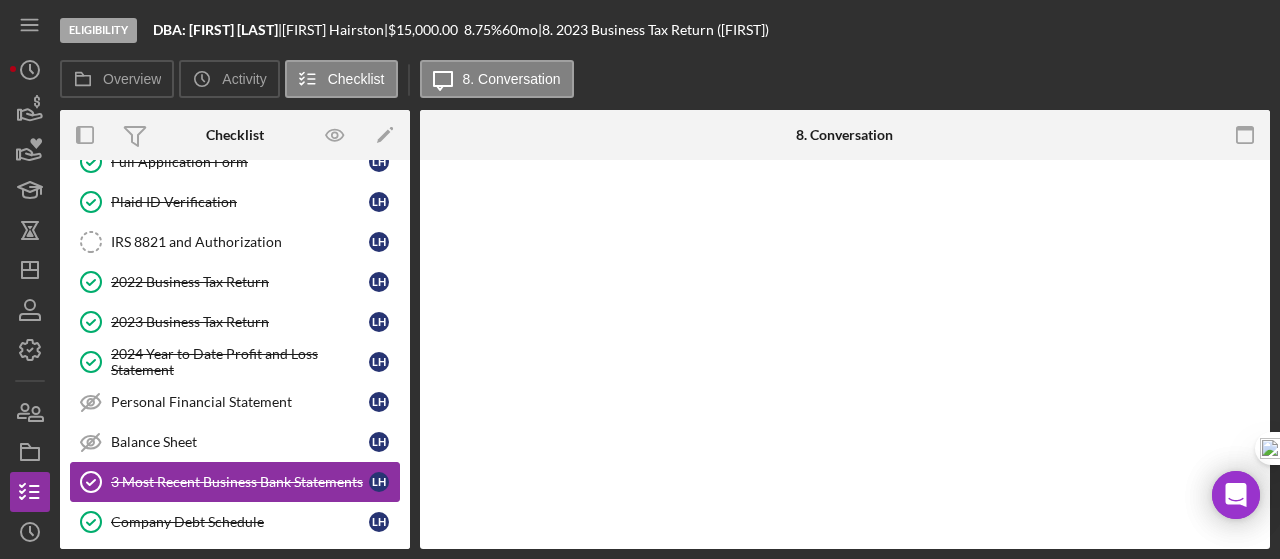 scroll, scrollTop: 0, scrollLeft: 0, axis: both 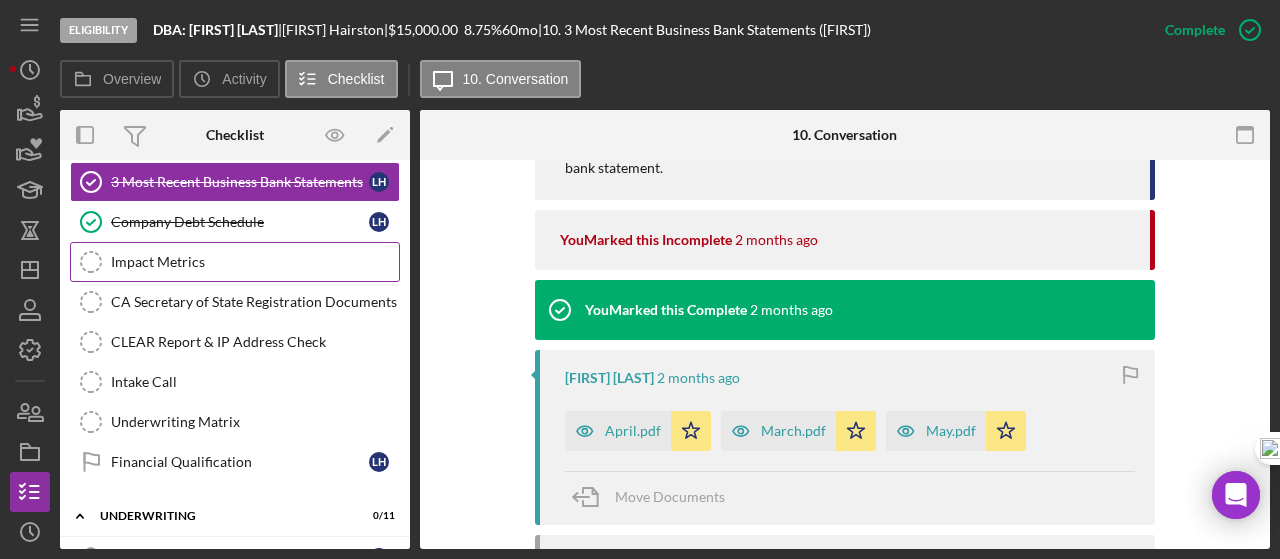 click on "Company Debt Schedule" at bounding box center [240, 222] 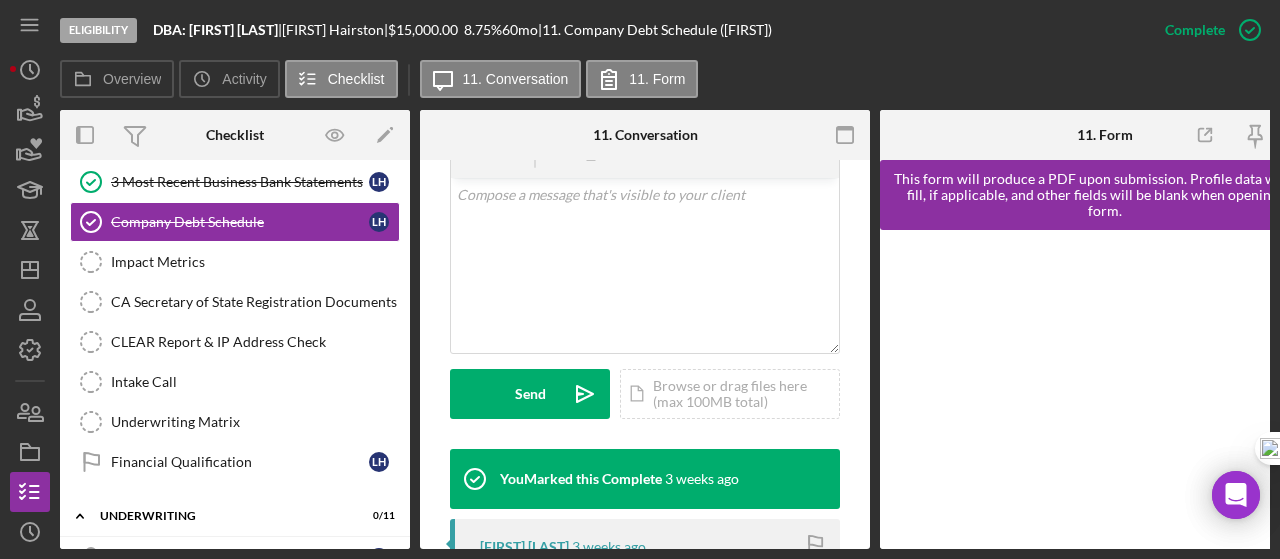 scroll, scrollTop: 666, scrollLeft: 0, axis: vertical 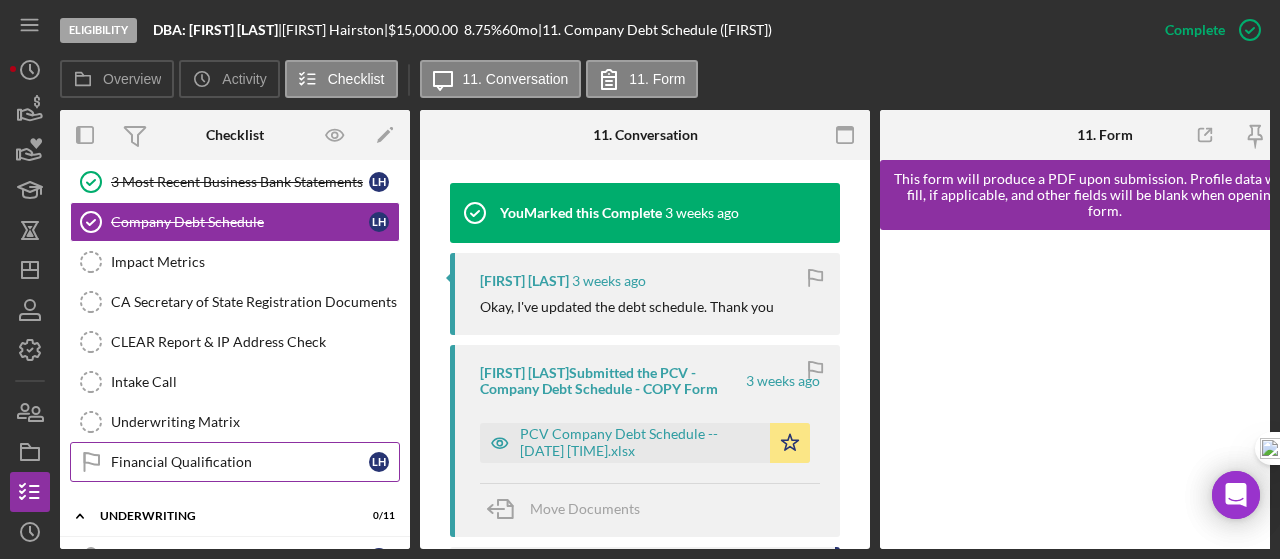 click on "Financial Qualification" at bounding box center (240, 462) 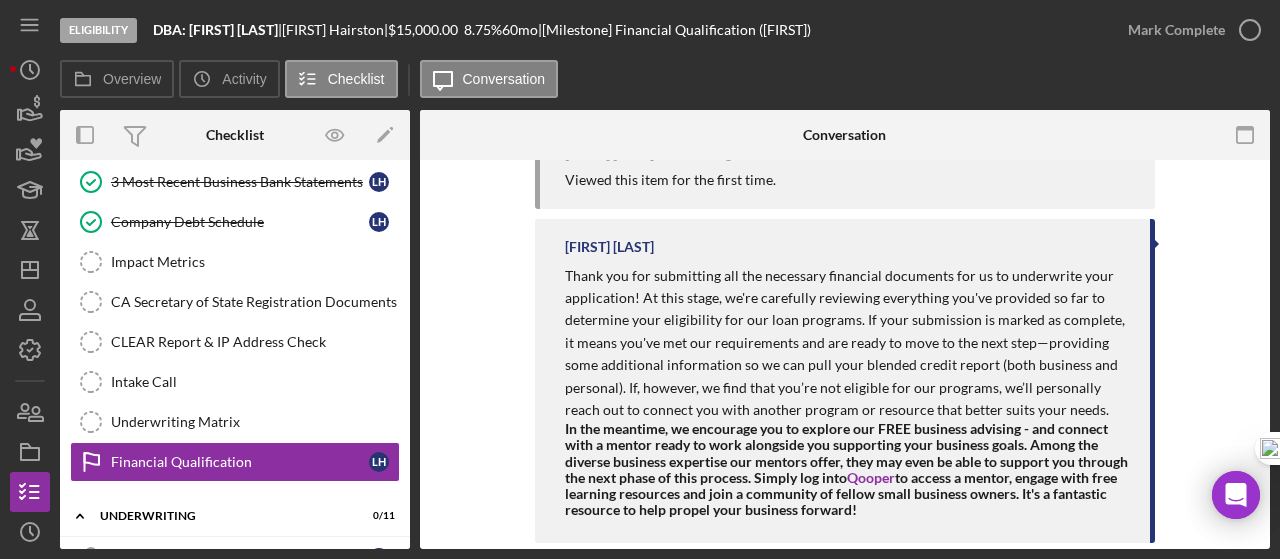 scroll, scrollTop: 943, scrollLeft: 0, axis: vertical 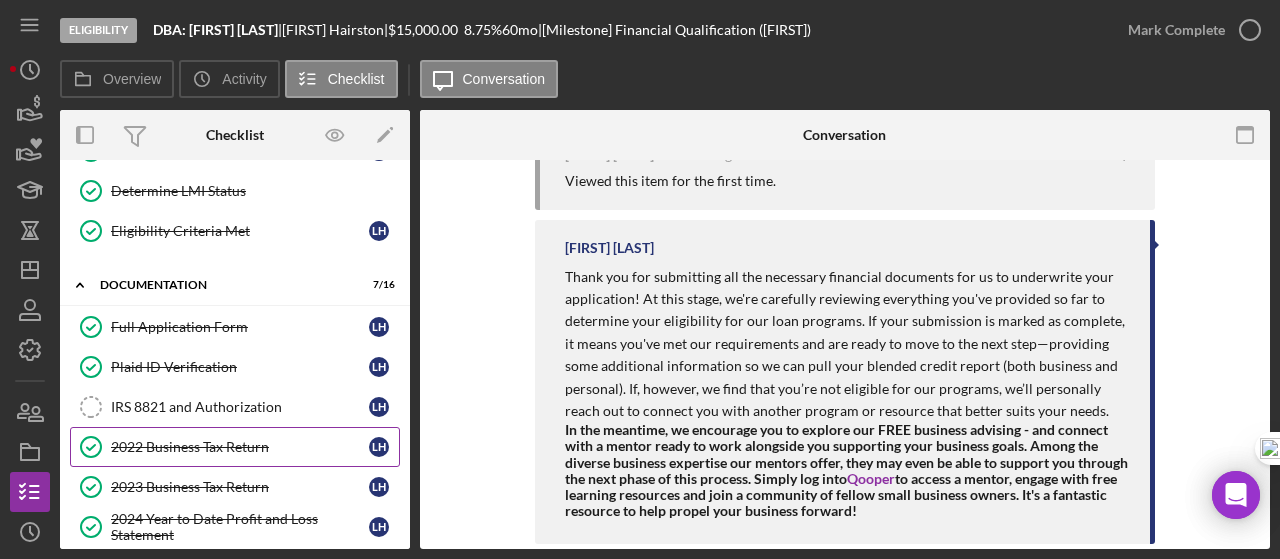 click on "2022 Business Tax Return" at bounding box center (240, 447) 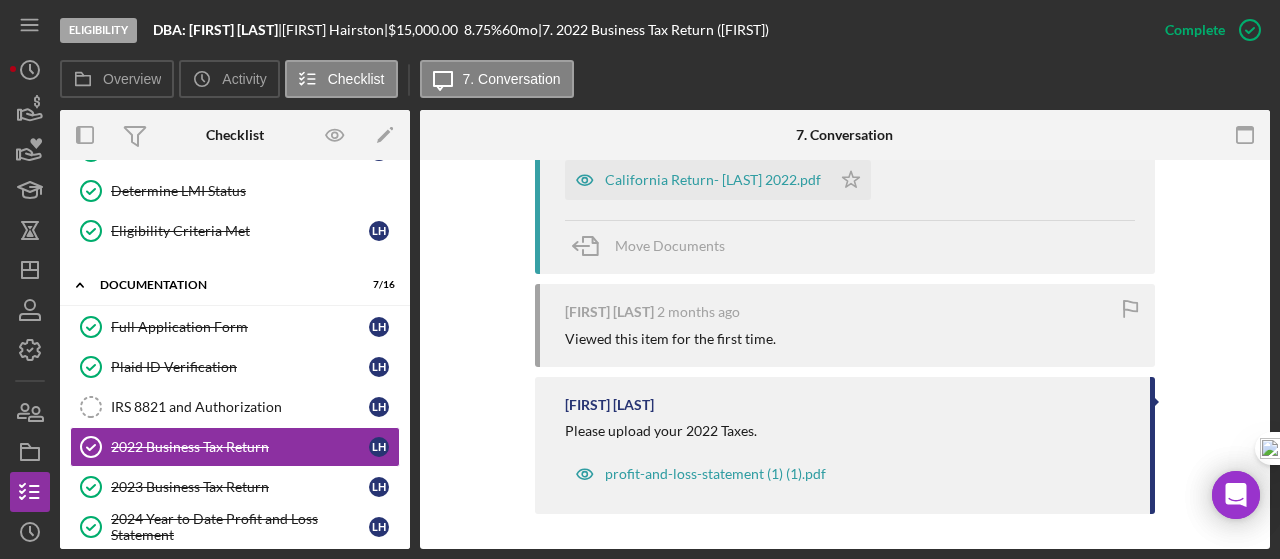 scroll, scrollTop: 949, scrollLeft: 0, axis: vertical 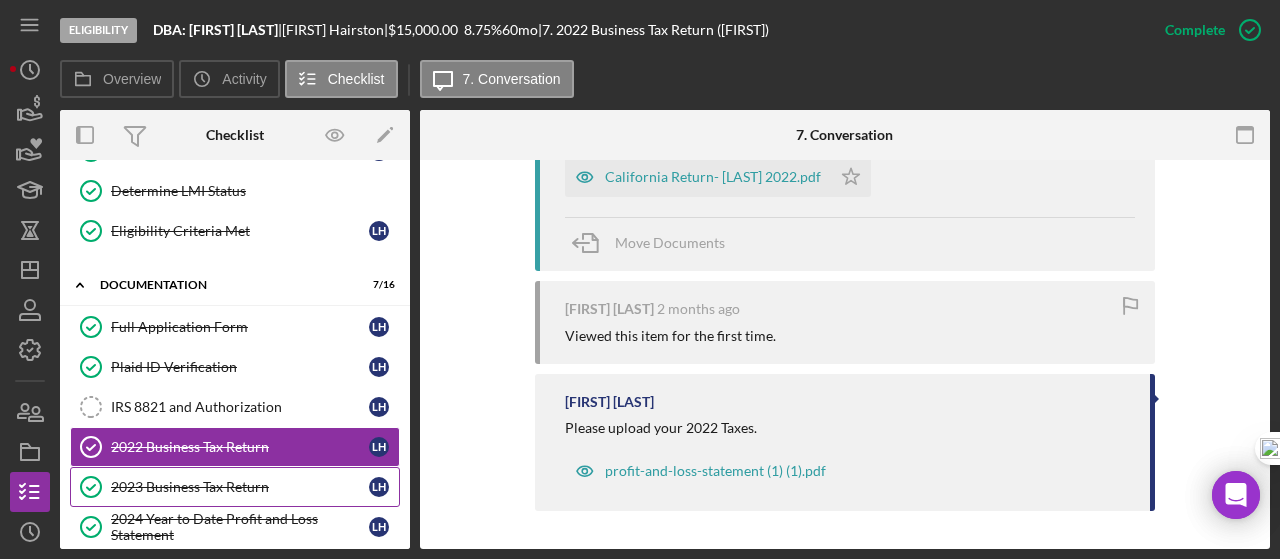 click on "2023 Business Tax Return" at bounding box center [240, 487] 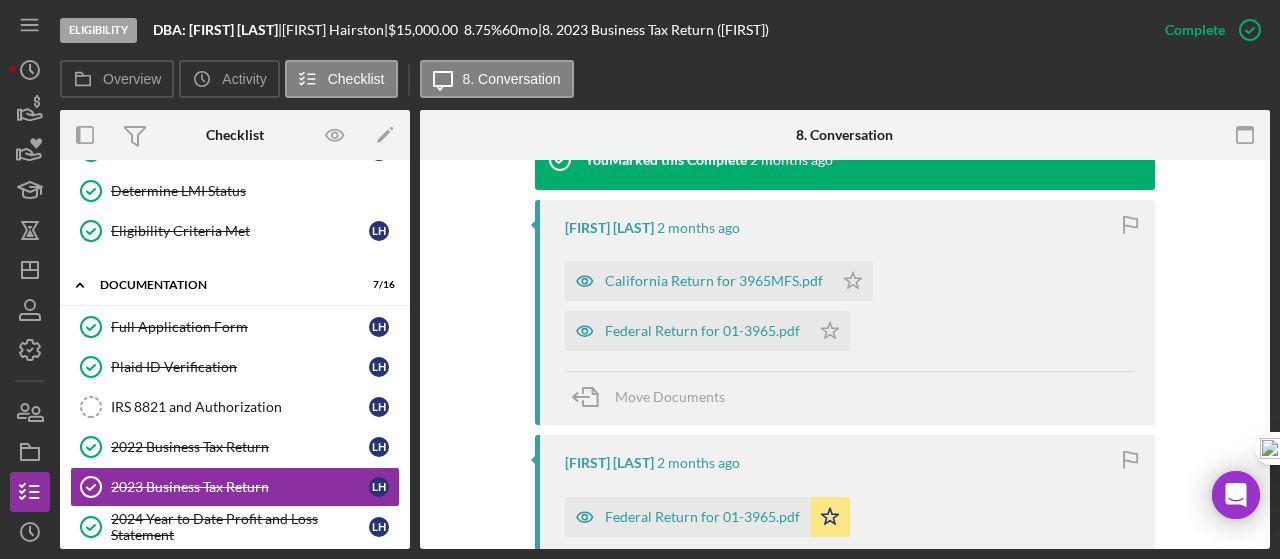 scroll, scrollTop: 966, scrollLeft: 0, axis: vertical 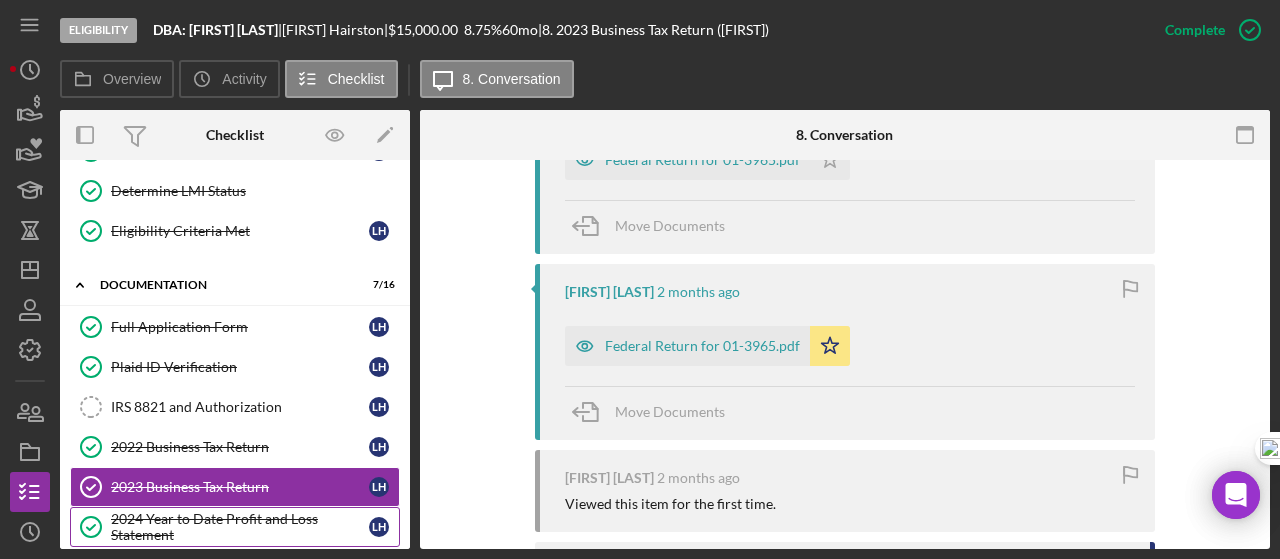 click on "2024 Year to Date Profit and Loss Statement" at bounding box center (240, 527) 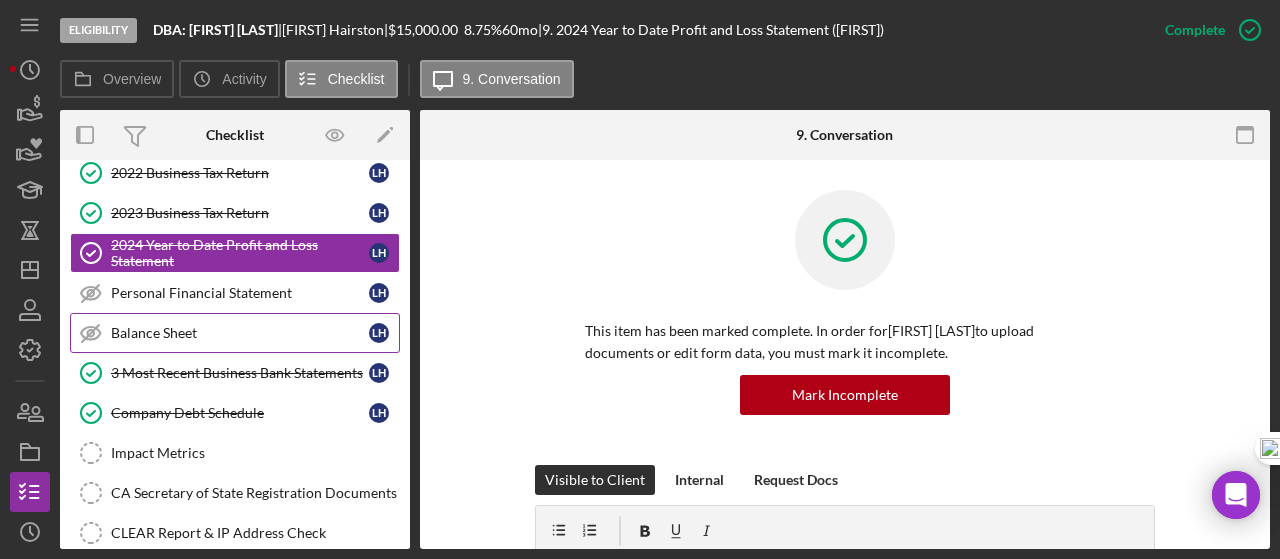 scroll, scrollTop: 466, scrollLeft: 0, axis: vertical 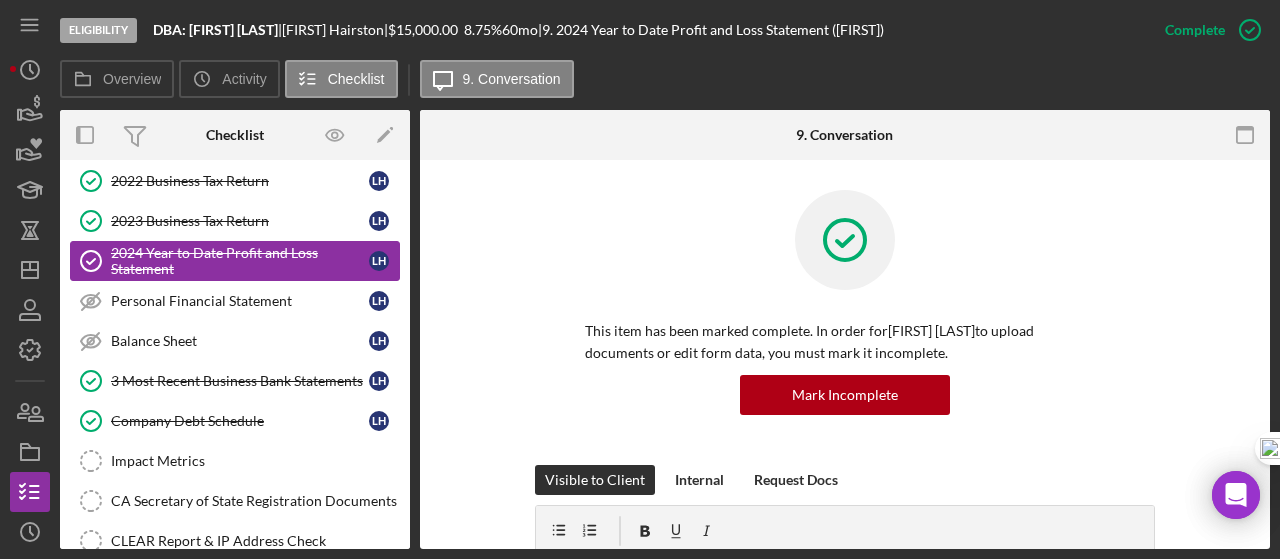 click on "2024 Year to Date Profit and Loss Statement" at bounding box center [240, 261] 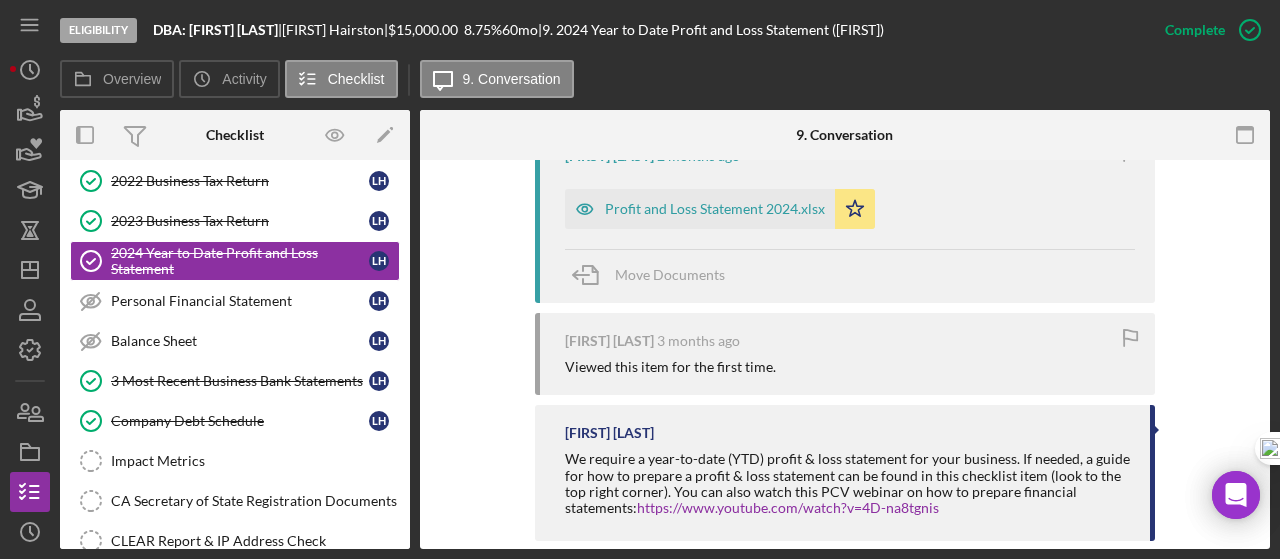 scroll, scrollTop: 1795, scrollLeft: 0, axis: vertical 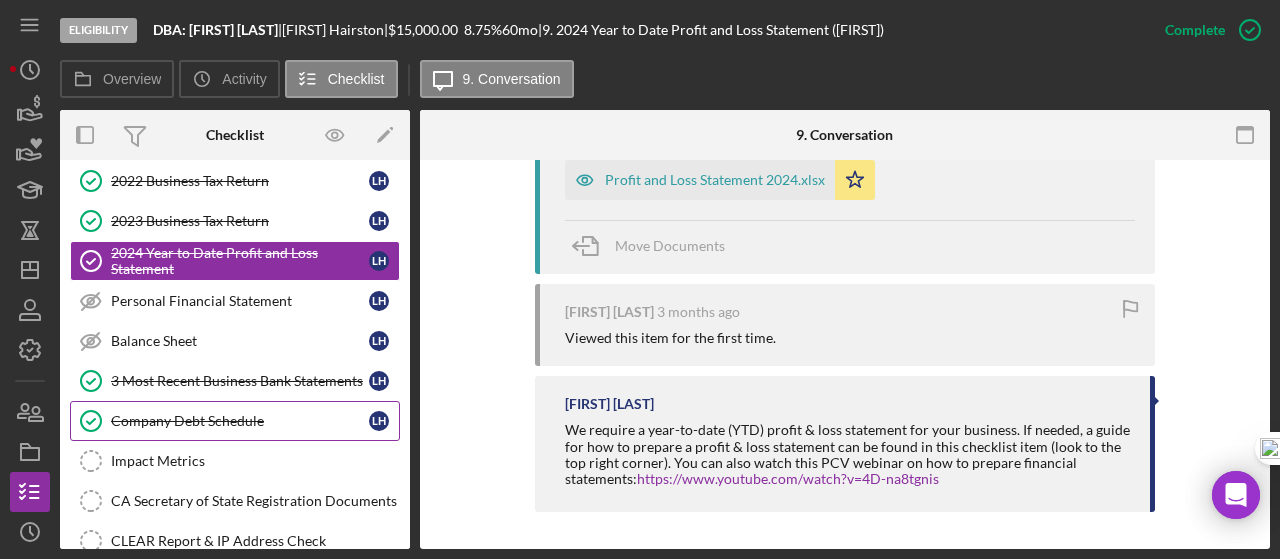 click on "Company Debt Schedule" at bounding box center (240, 421) 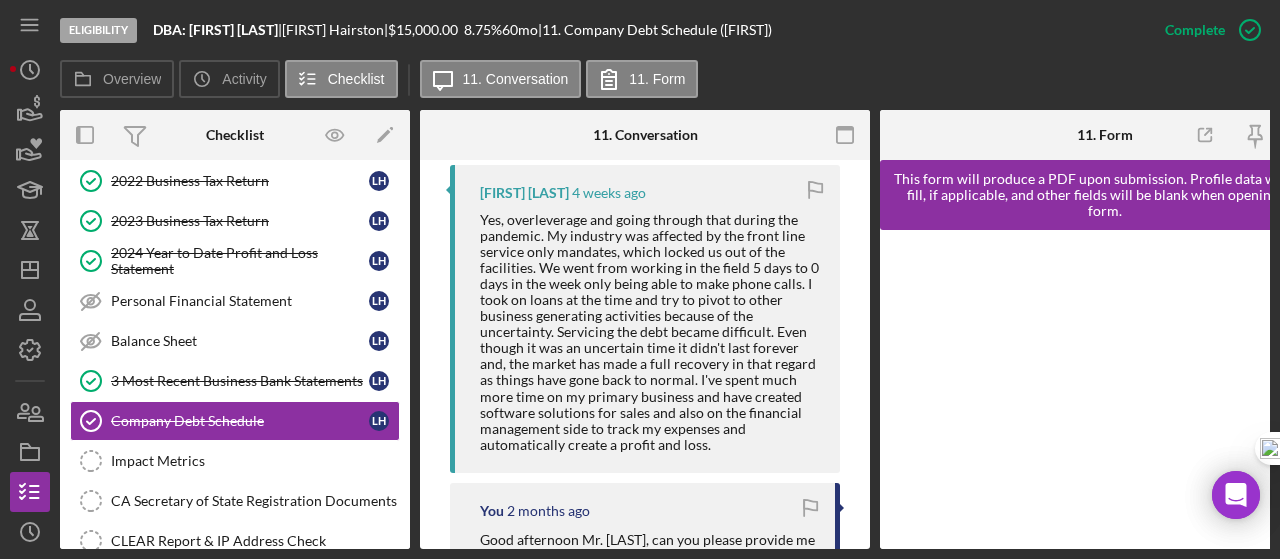 scroll, scrollTop: 1466, scrollLeft: 0, axis: vertical 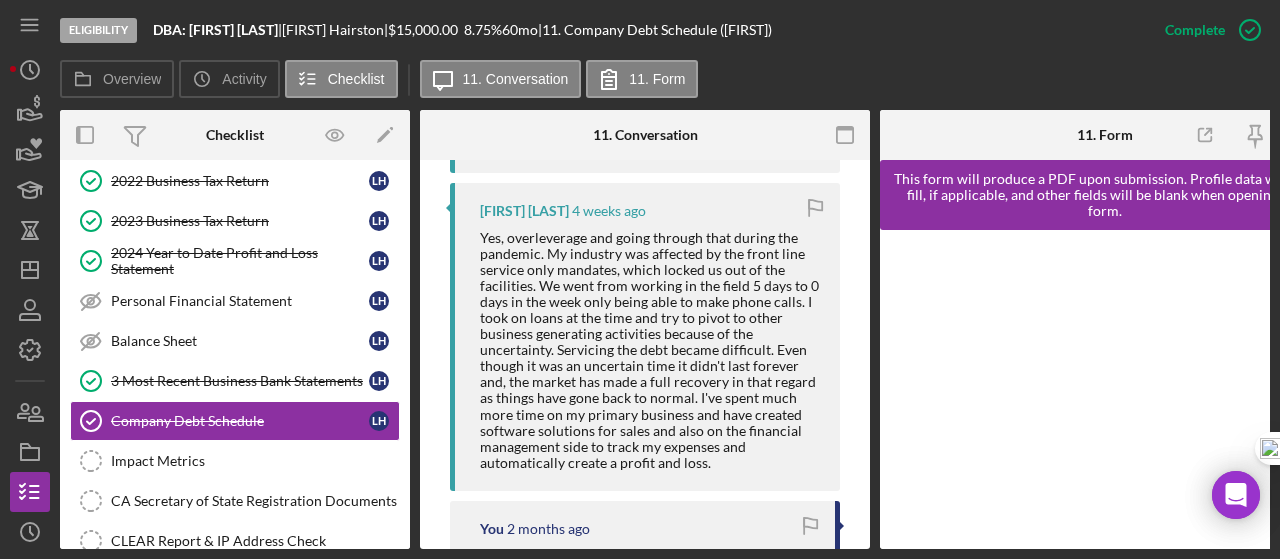 click 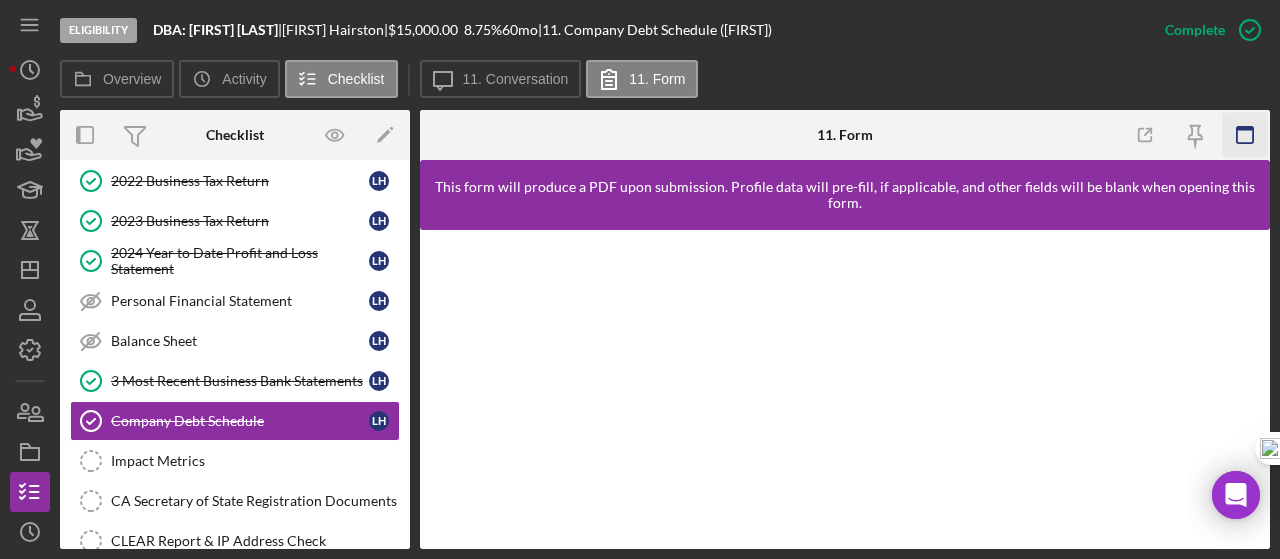 click 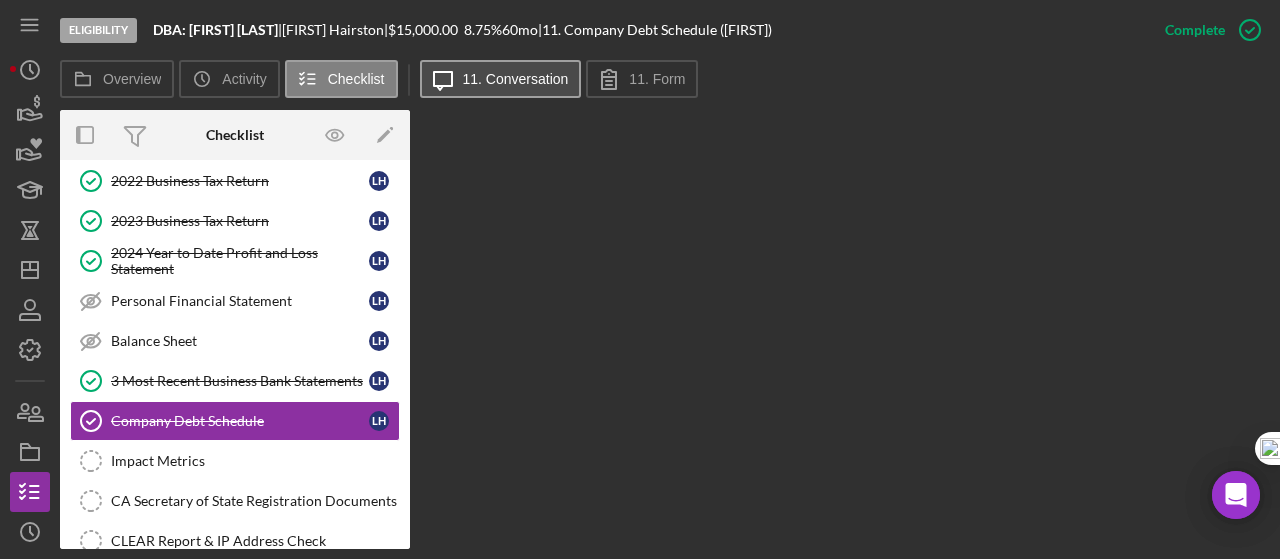 click on "11. Conversation" at bounding box center [516, 79] 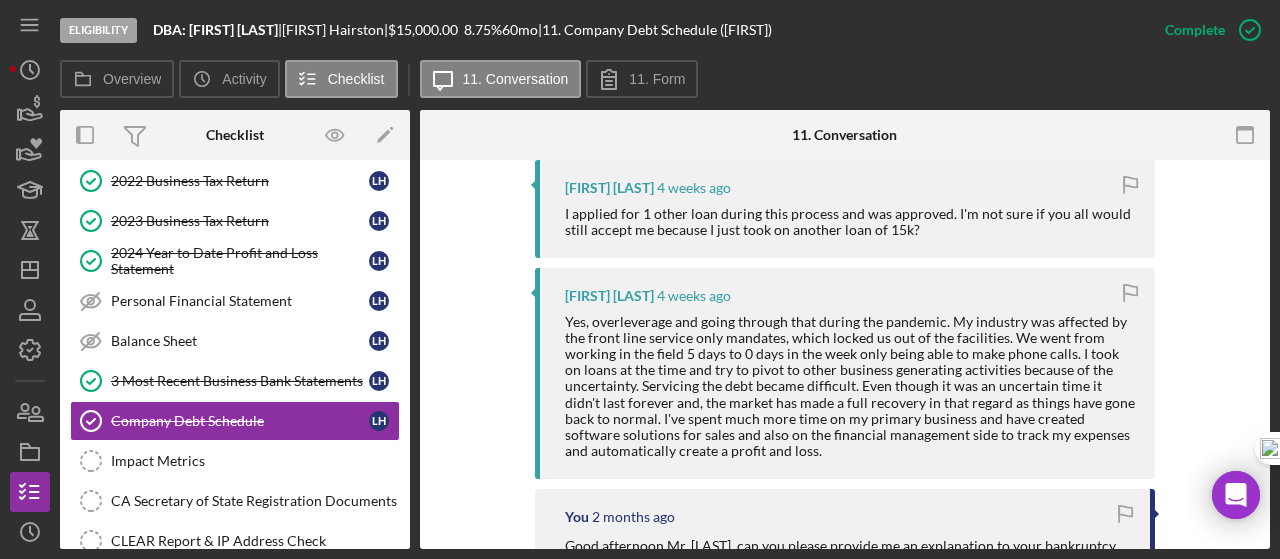 scroll, scrollTop: 1300, scrollLeft: 0, axis: vertical 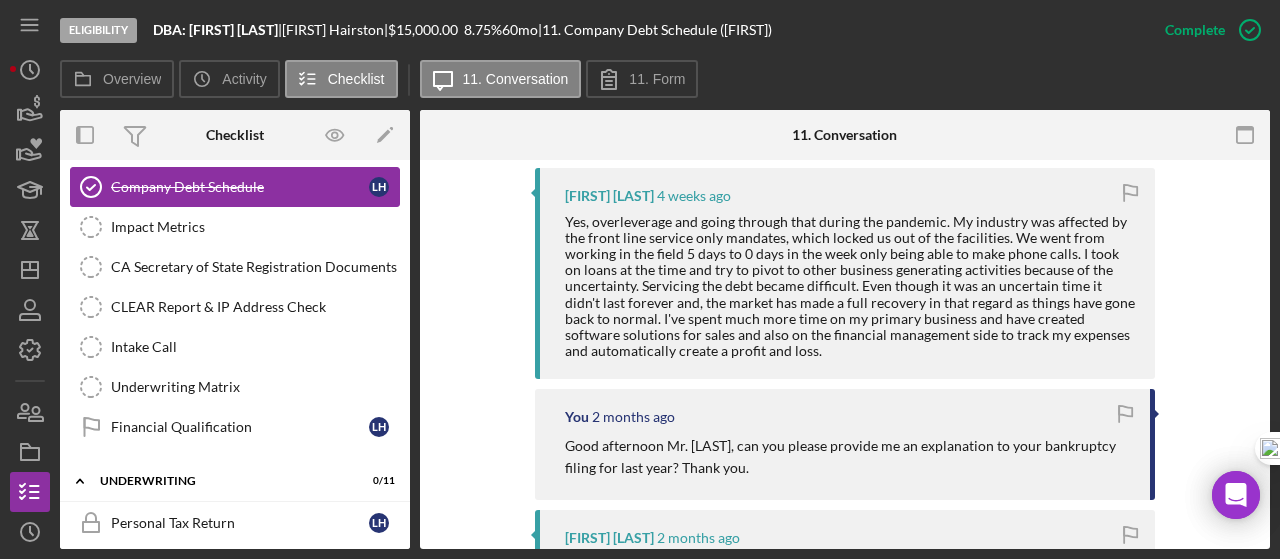 click on "Company Debt Schedule" at bounding box center [240, 187] 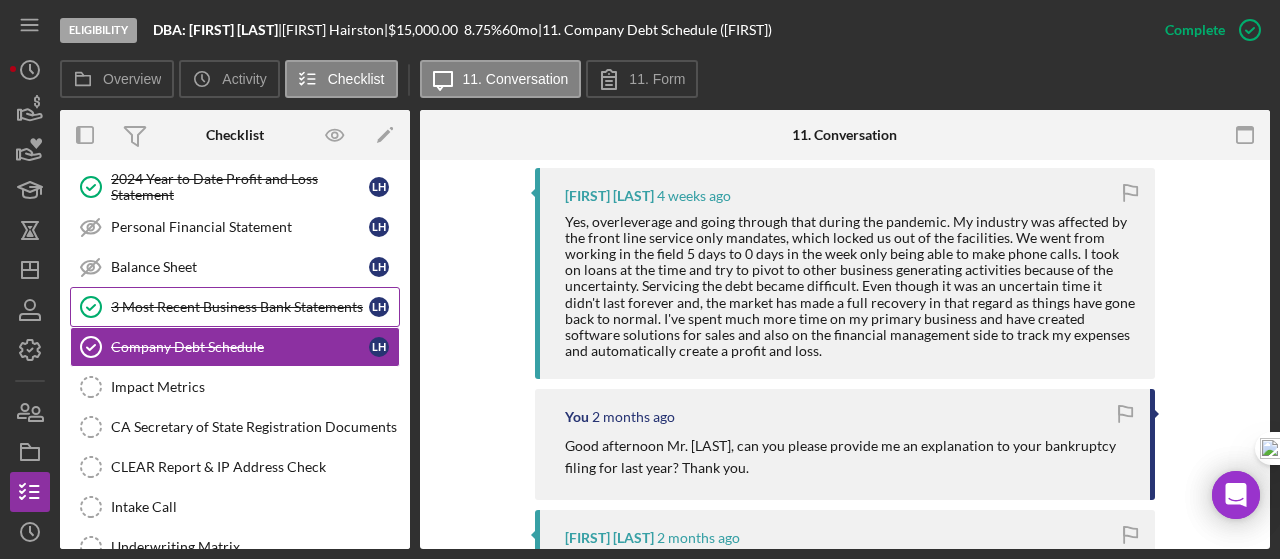 scroll, scrollTop: 533, scrollLeft: 0, axis: vertical 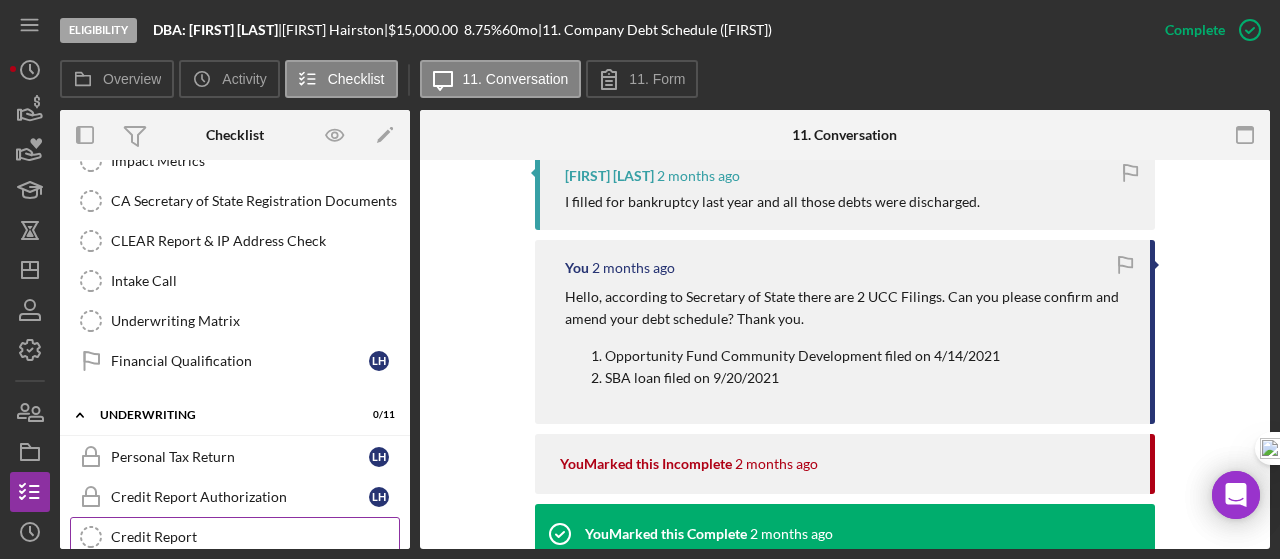 click on "Credit Report" at bounding box center [255, 537] 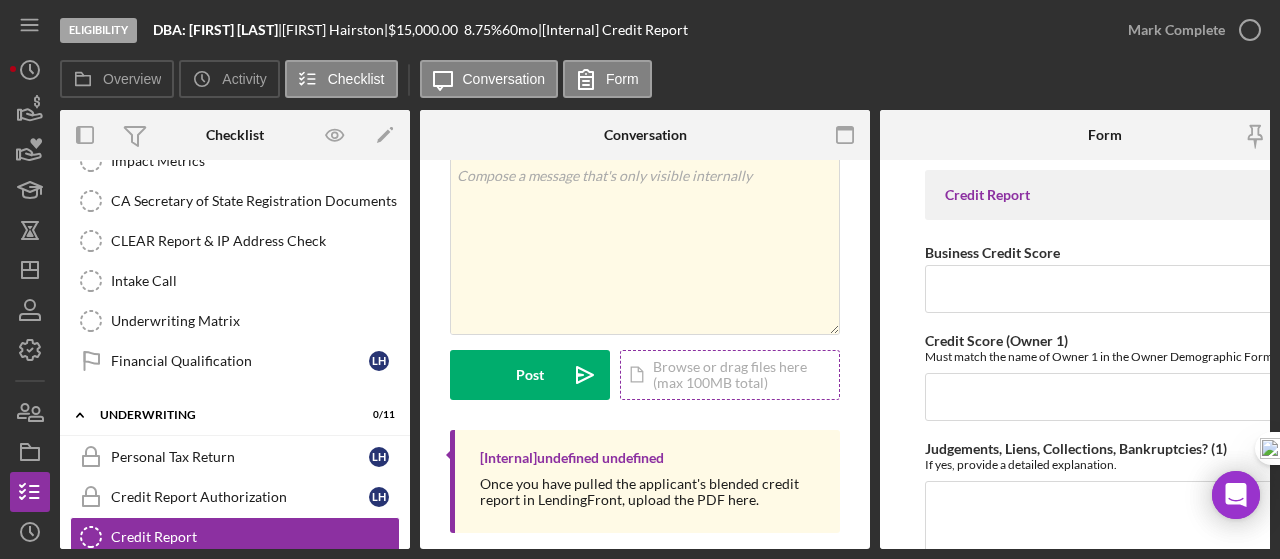 scroll, scrollTop: 151, scrollLeft: 0, axis: vertical 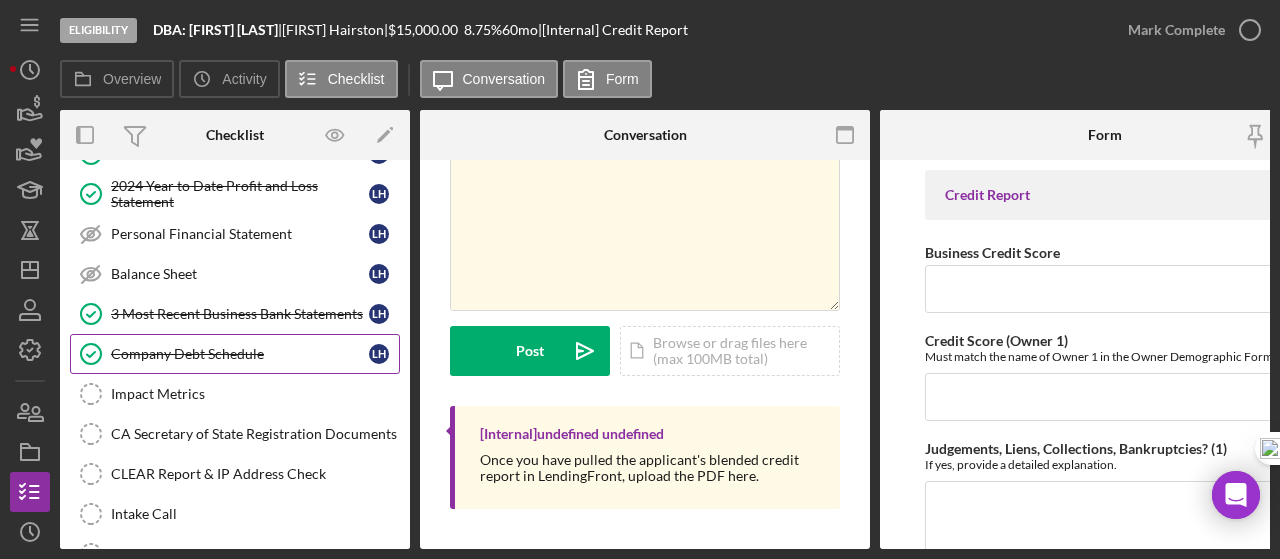 click on "Company Debt Schedule" at bounding box center (240, 354) 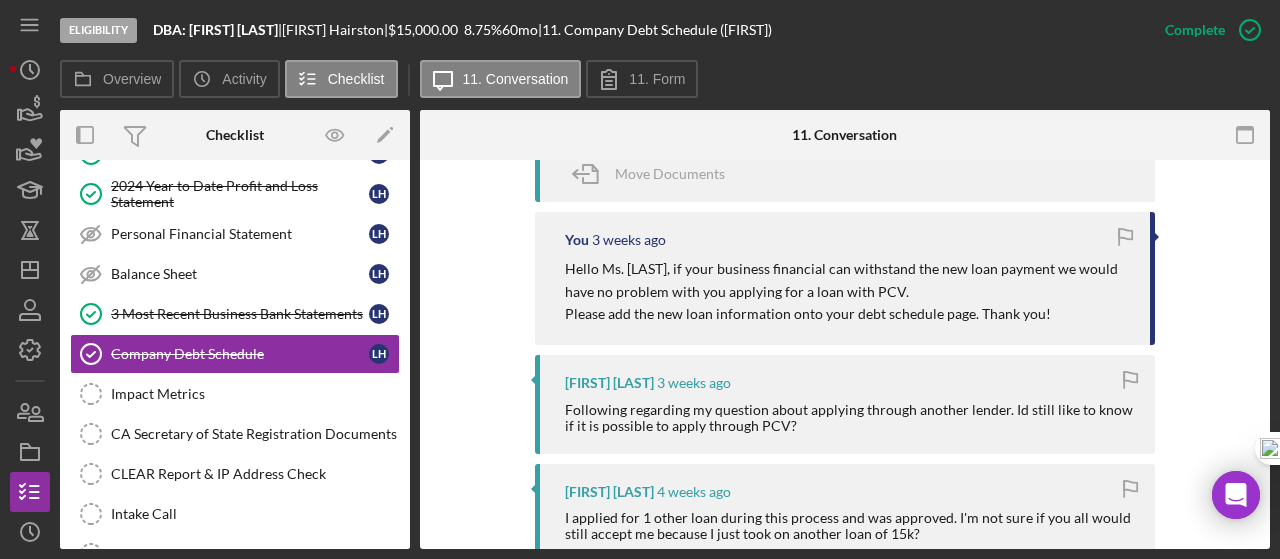 scroll, scrollTop: 1166, scrollLeft: 0, axis: vertical 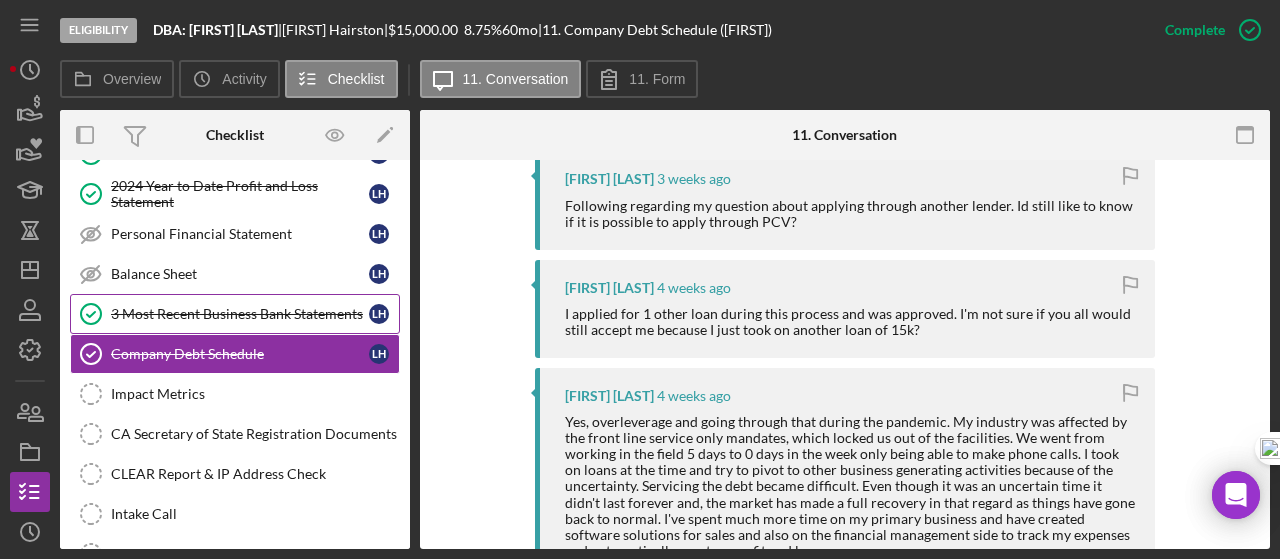 click on "3 Most Recent Business Bank Statements" at bounding box center (240, 314) 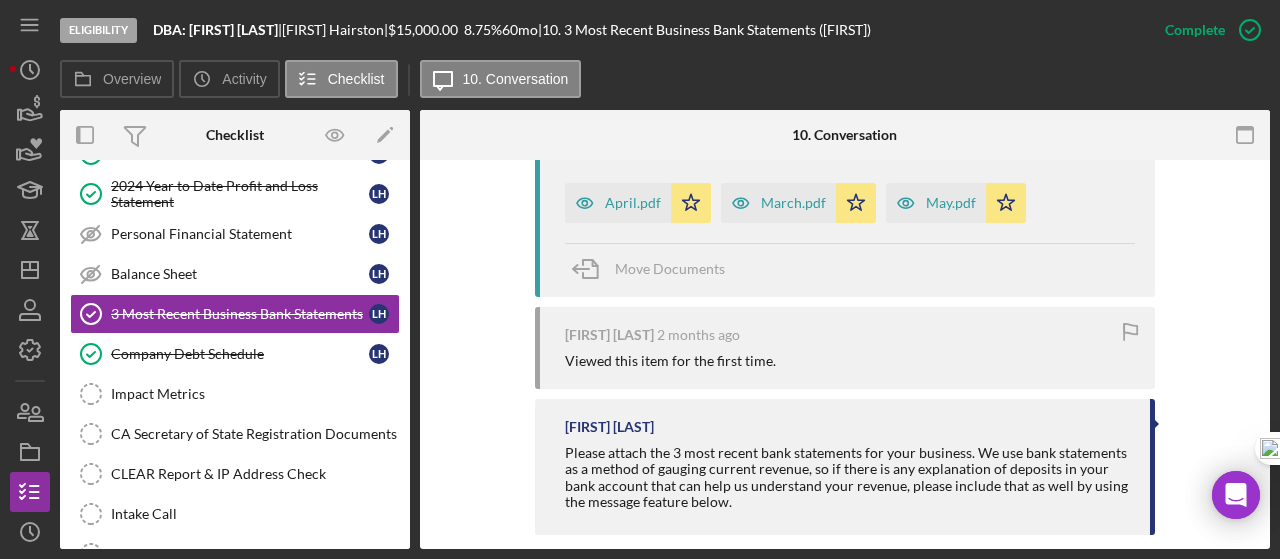 scroll, scrollTop: 1152, scrollLeft: 0, axis: vertical 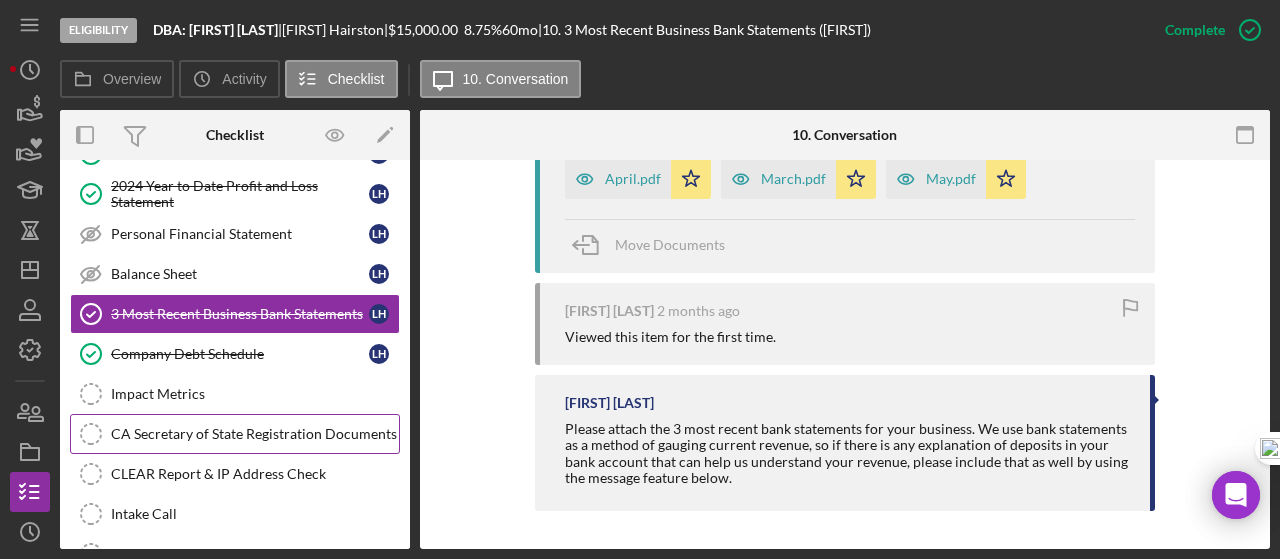 click on "CA Secretary of State Registration Documents" at bounding box center (255, 434) 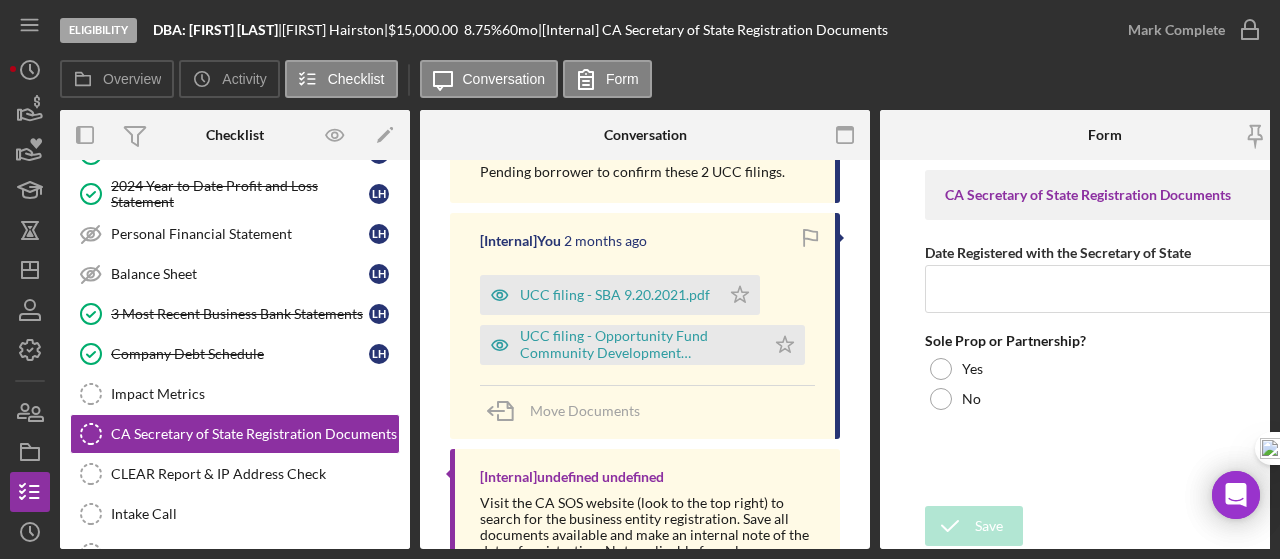 scroll, scrollTop: 400, scrollLeft: 0, axis: vertical 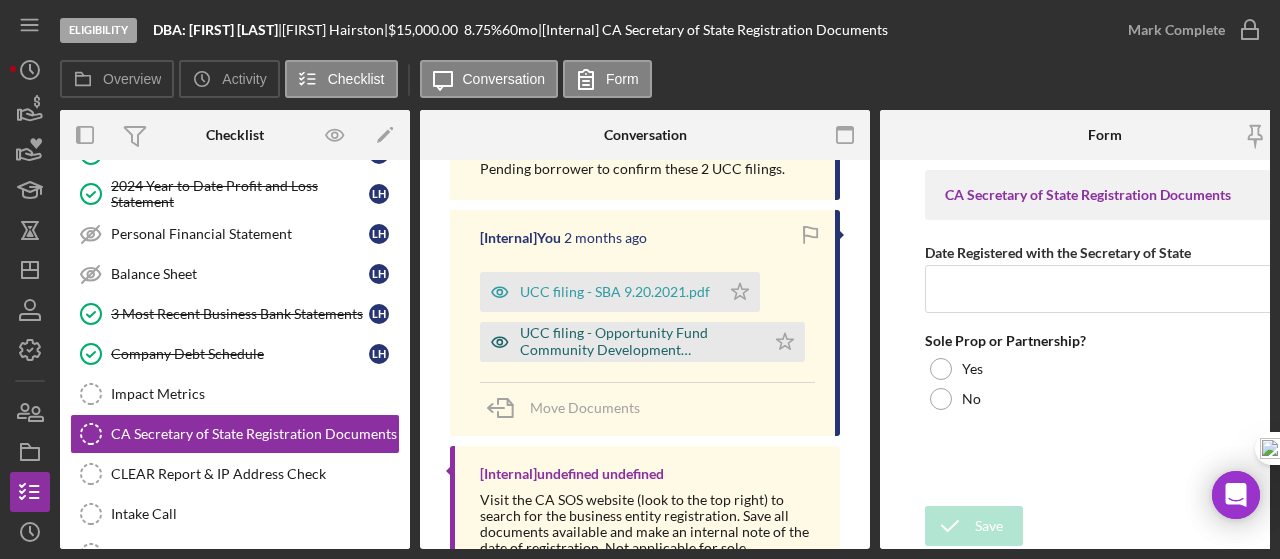 click on "UCC filing - Opportunity Fund Community Development 4.14.2021.pdf" at bounding box center (637, 341) 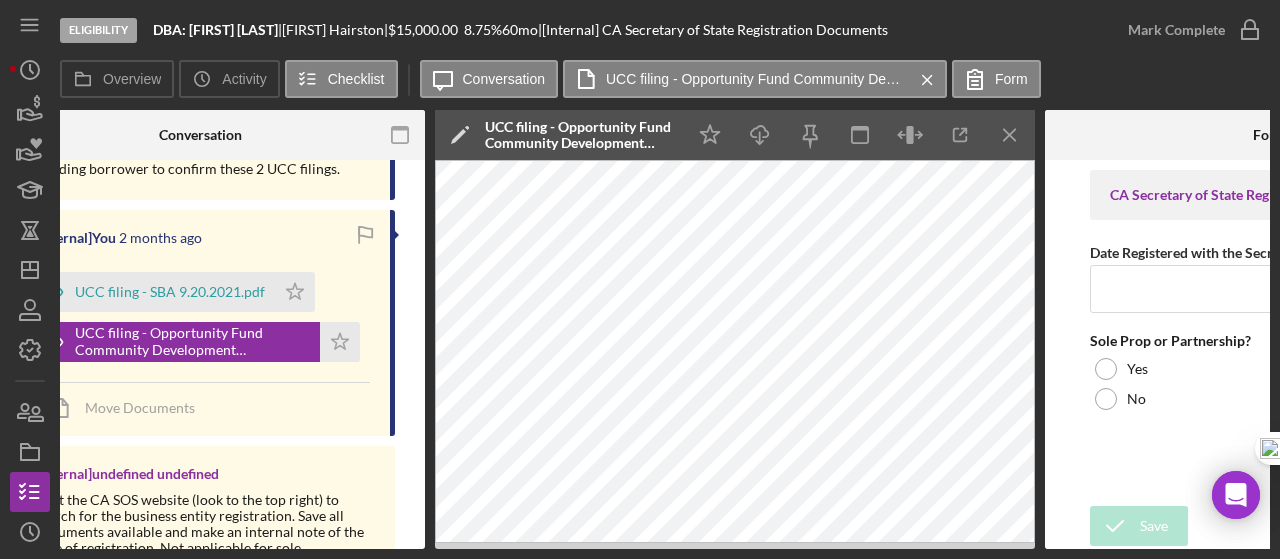scroll, scrollTop: 0, scrollLeft: 411, axis: horizontal 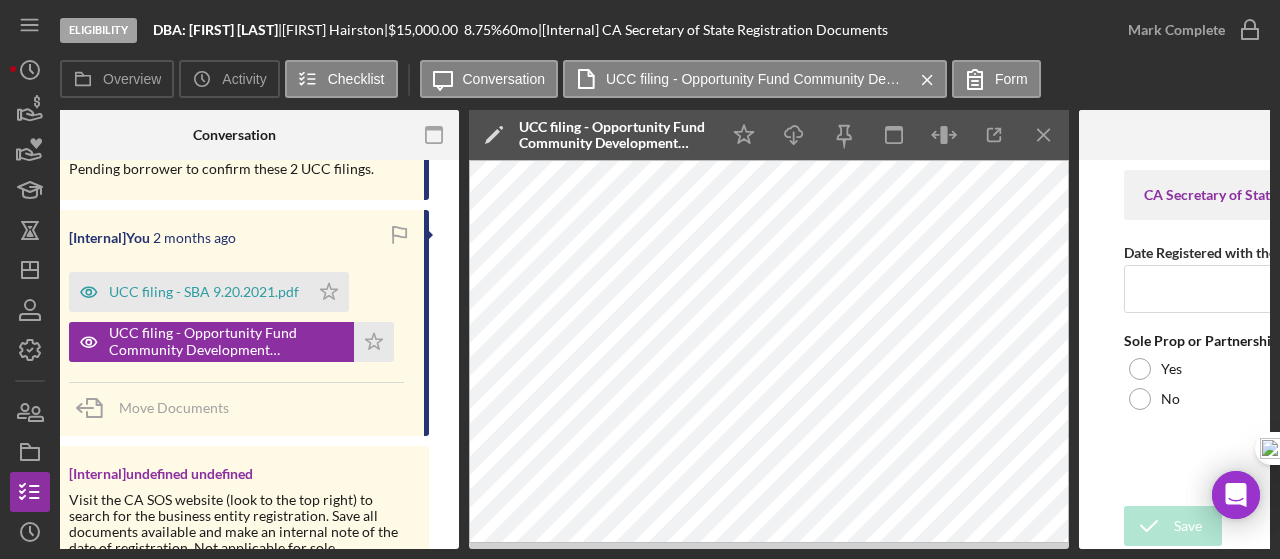 drag, startPoint x: 686, startPoint y: 549, endPoint x: 638, endPoint y: 548, distance: 48.010414 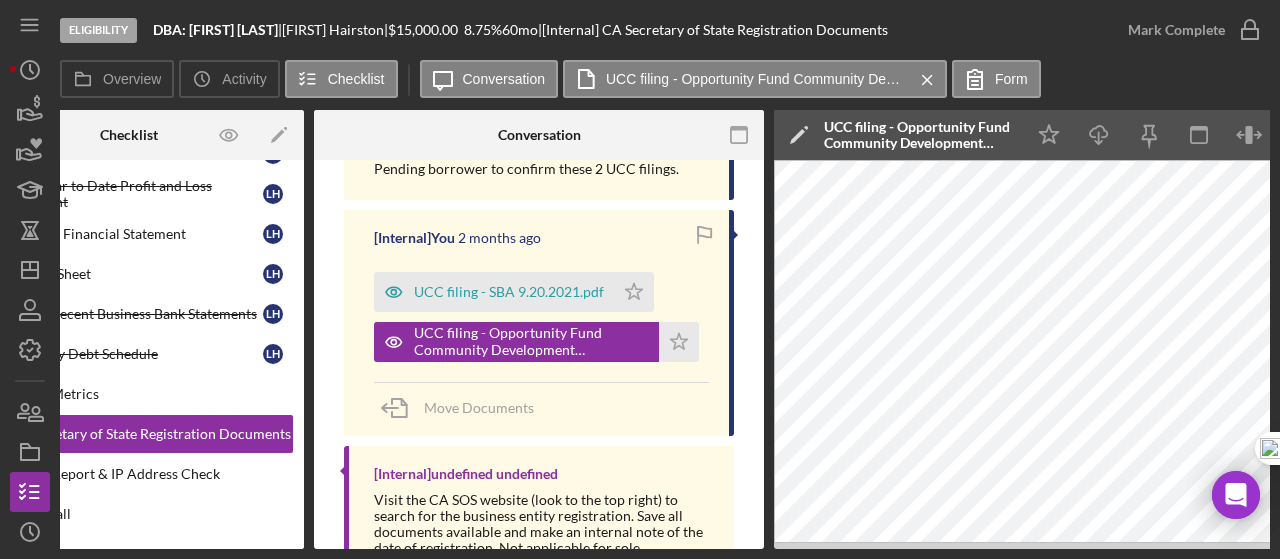 scroll, scrollTop: 0, scrollLeft: 101, axis: horizontal 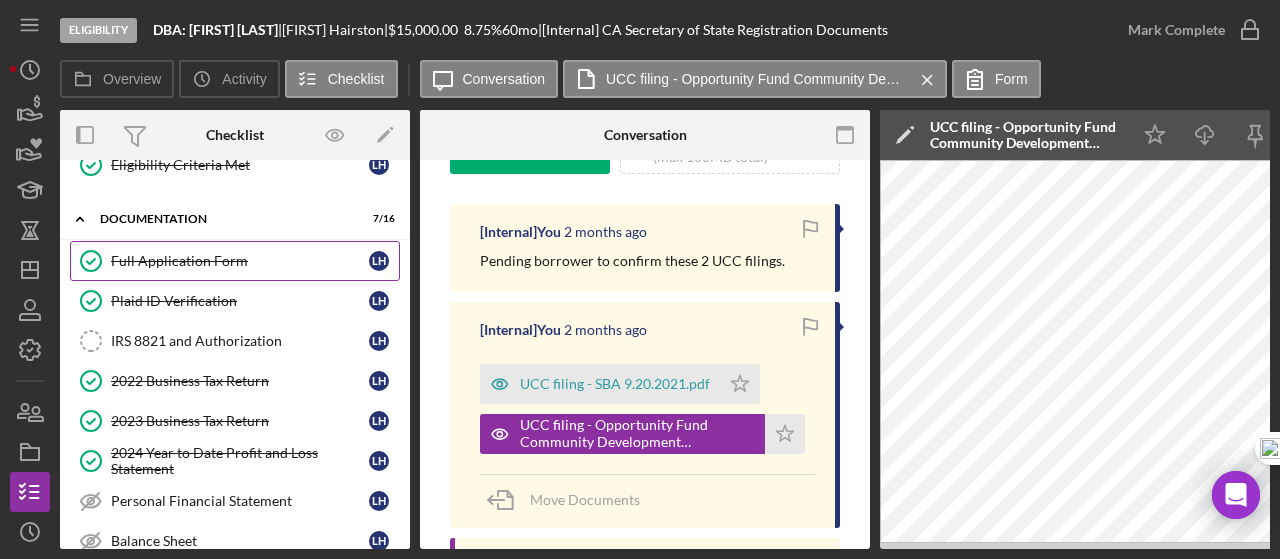click on "Full Application Form Full Application Form [FIRST]" at bounding box center (235, 261) 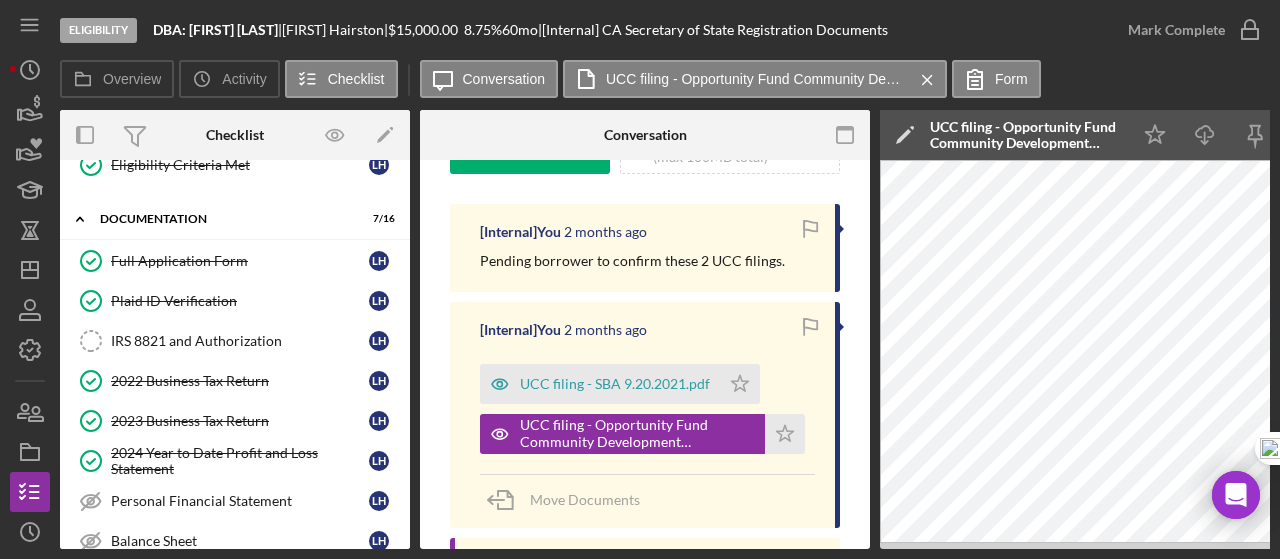 scroll, scrollTop: 0, scrollLeft: 0, axis: both 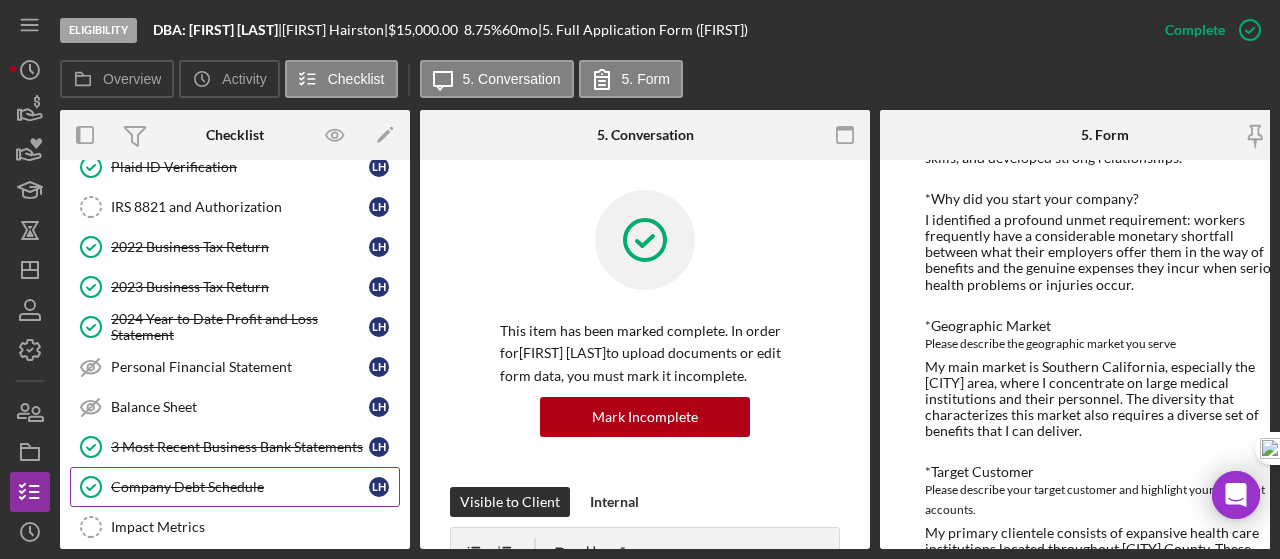 click on "Company Debt Schedule" at bounding box center [240, 487] 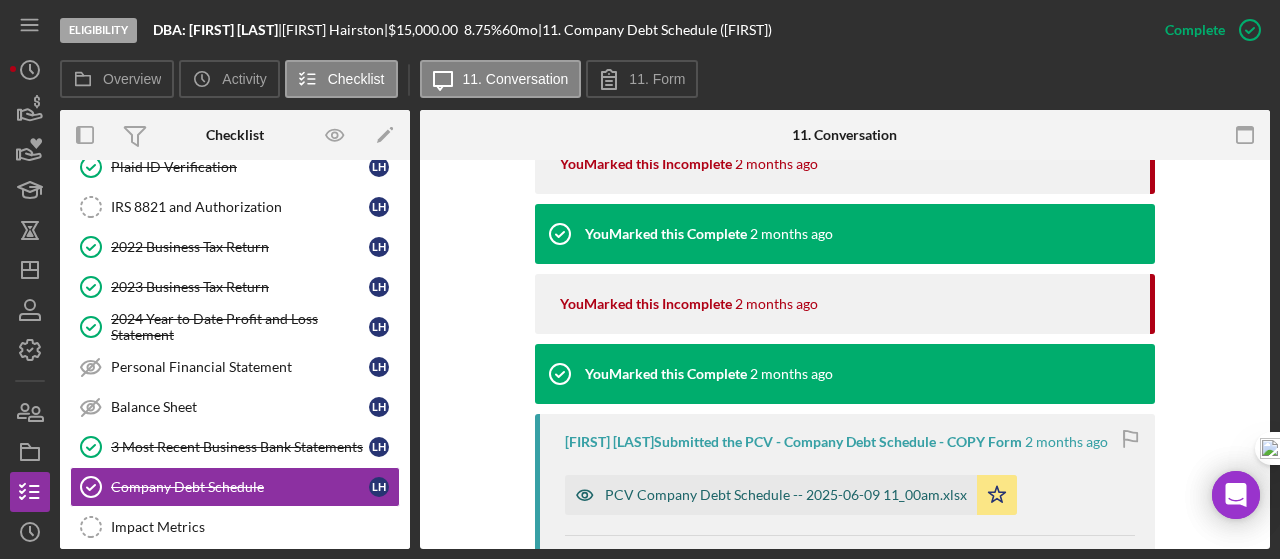 click on "PCV Company Debt Schedule -- 2025-06-09 11_00am.xlsx" at bounding box center [786, 495] 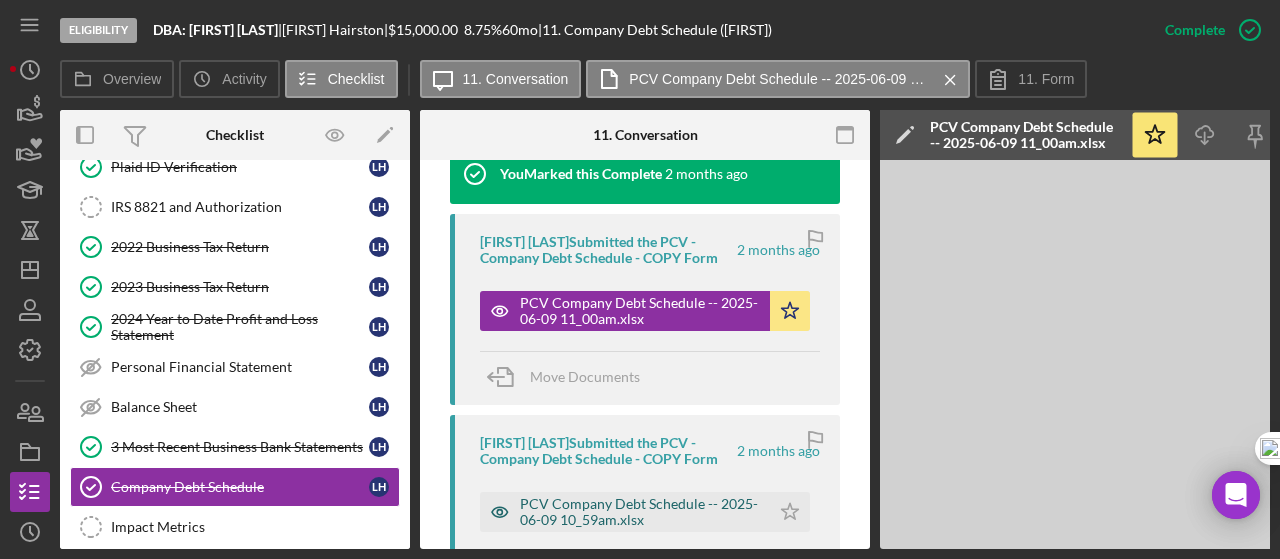 scroll, scrollTop: 3512, scrollLeft: 0, axis: vertical 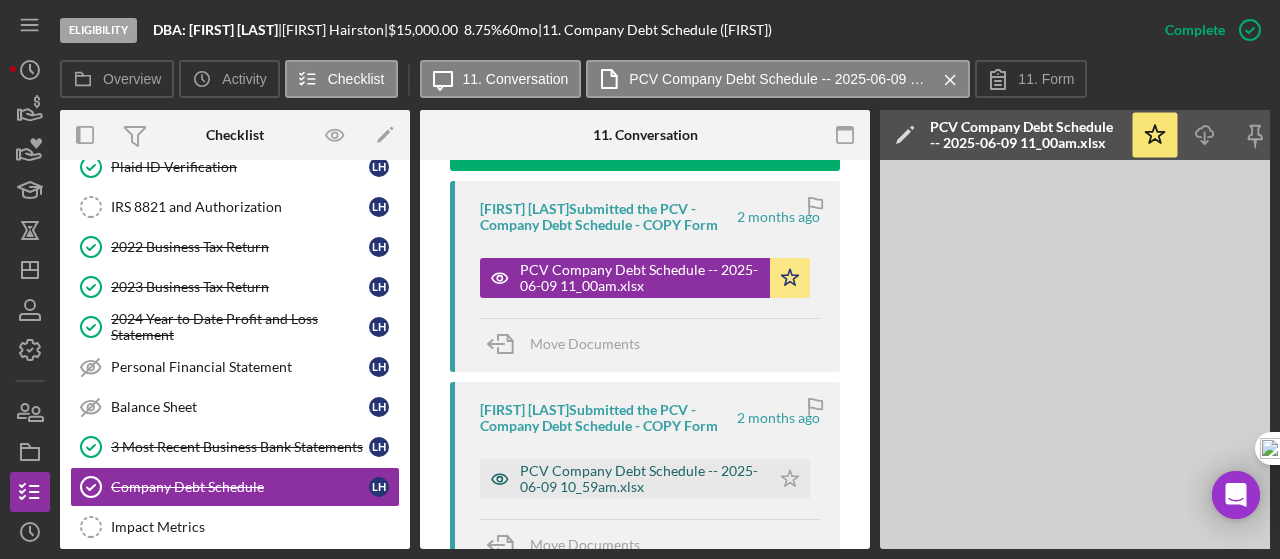 click on "PCV Company Debt Schedule -- 2025-06-09 10_59am.xlsx" at bounding box center (640, 479) 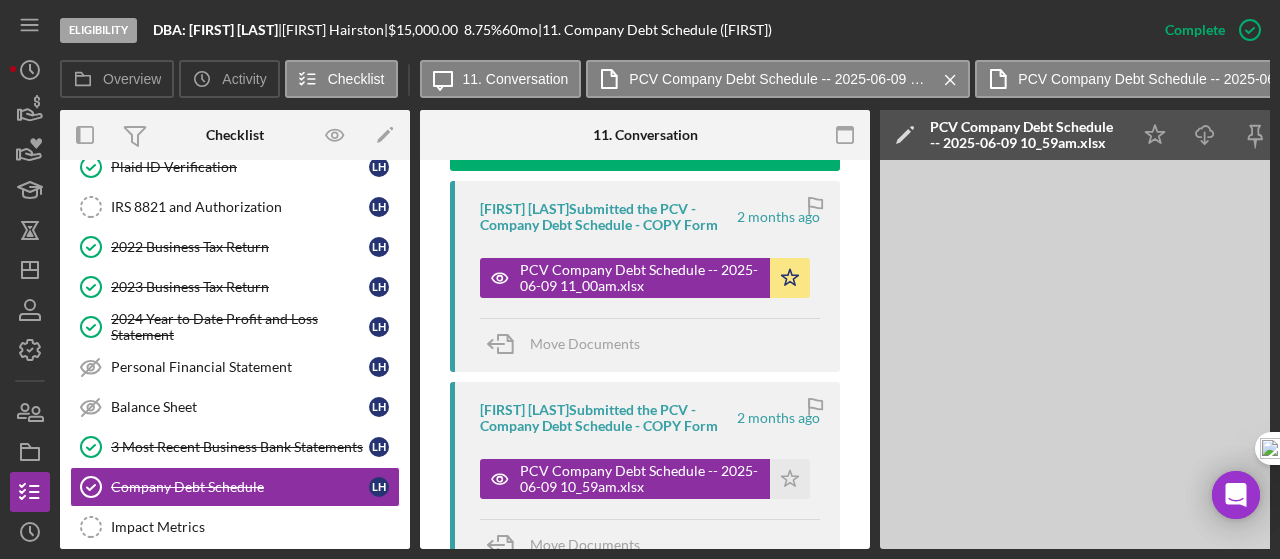 drag, startPoint x: 734, startPoint y: 541, endPoint x: 767, endPoint y: 543, distance: 33.06055 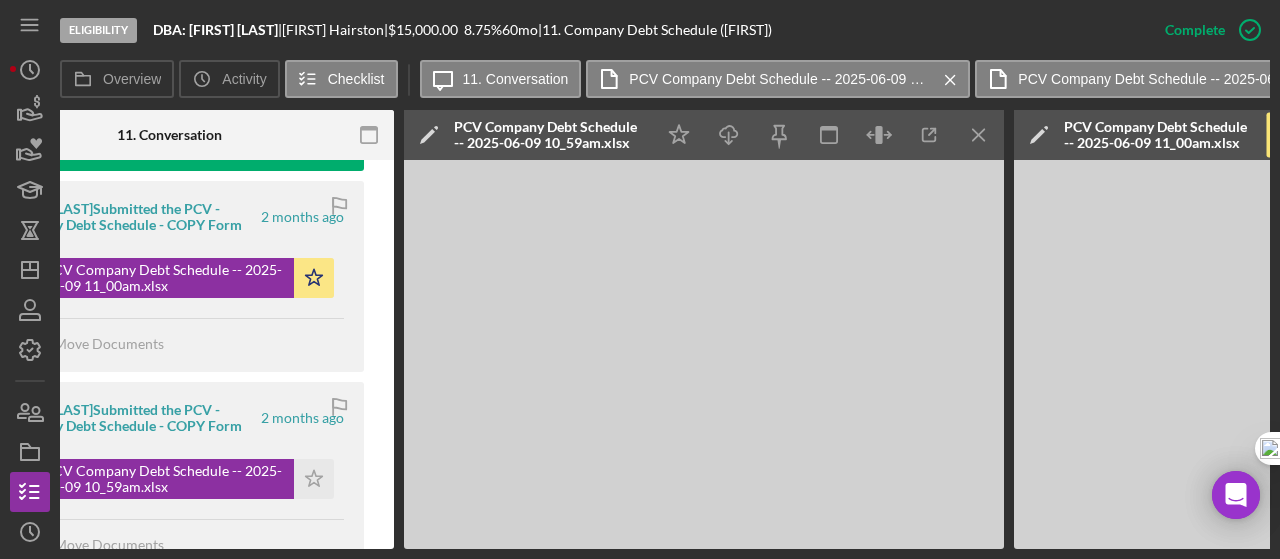 scroll, scrollTop: 0, scrollLeft: 491, axis: horizontal 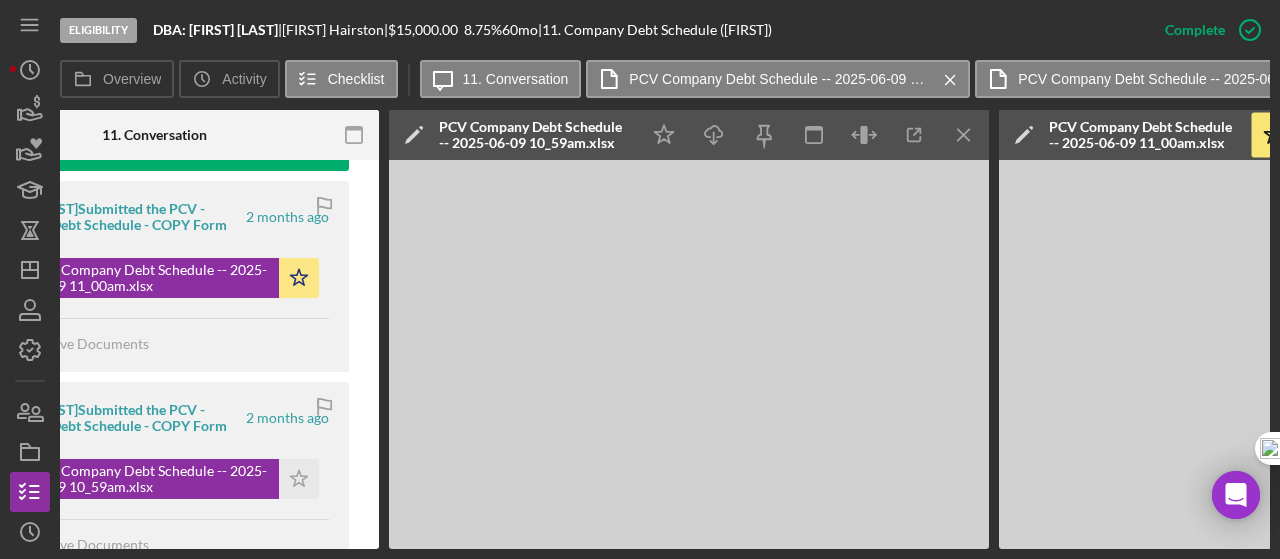 click on "Icon/Menu Close" 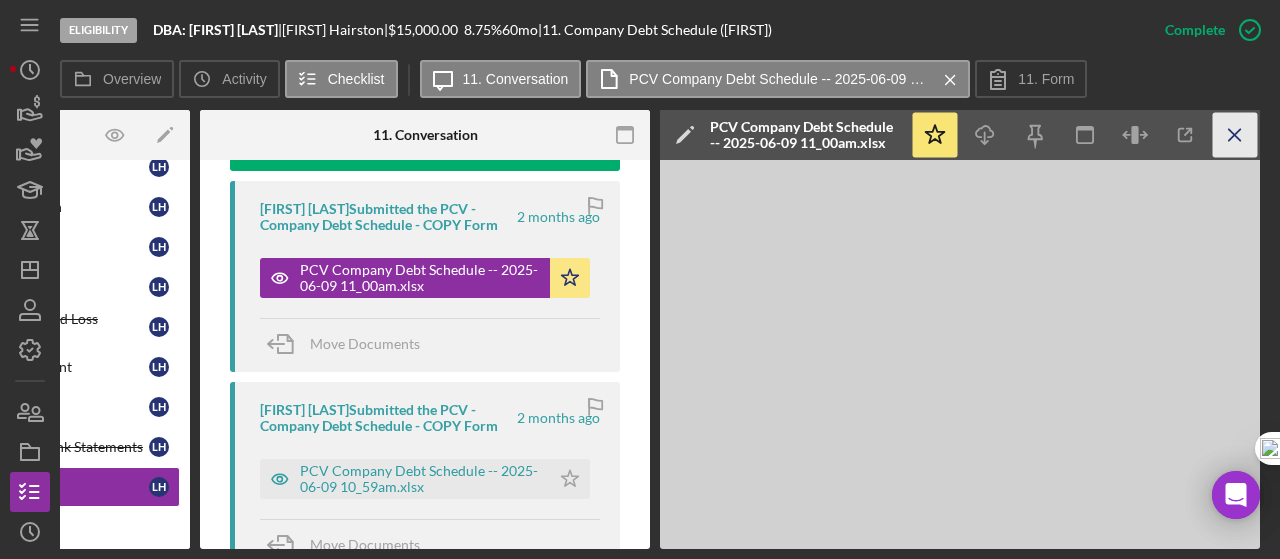 click on "Icon/Menu Close" 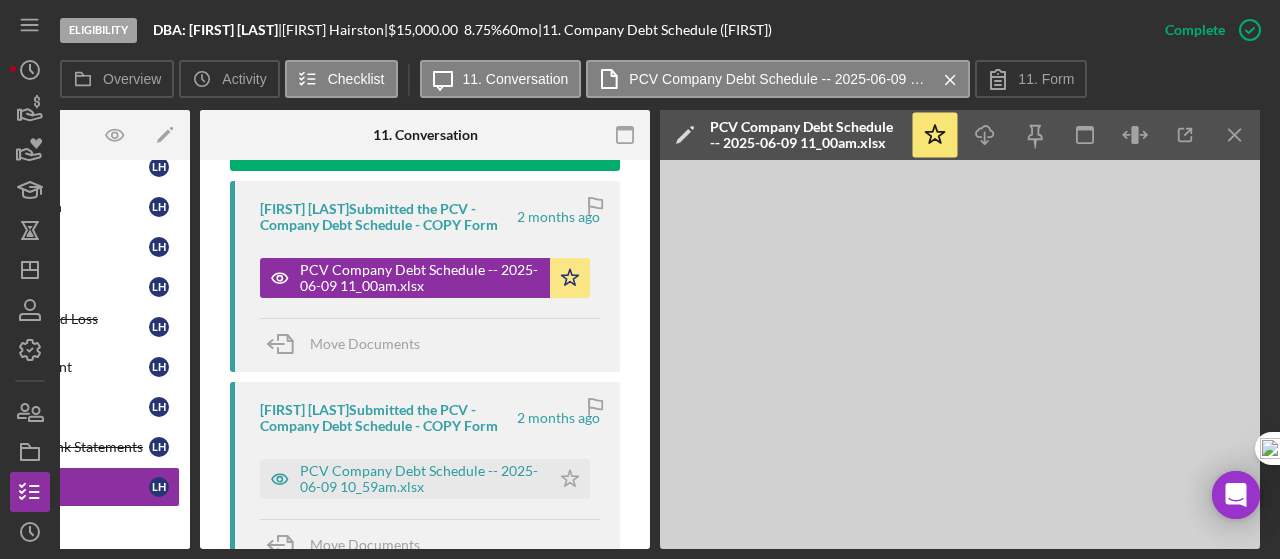 scroll, scrollTop: 3011, scrollLeft: 0, axis: vertical 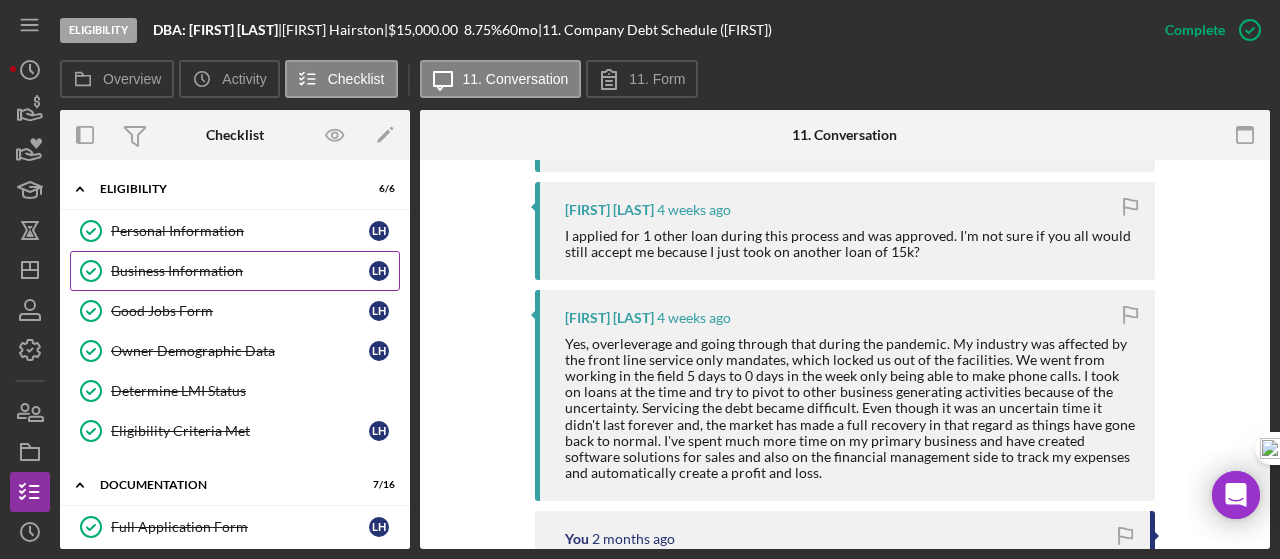 click on "Business Information Business Information [FIRST]" at bounding box center [235, 271] 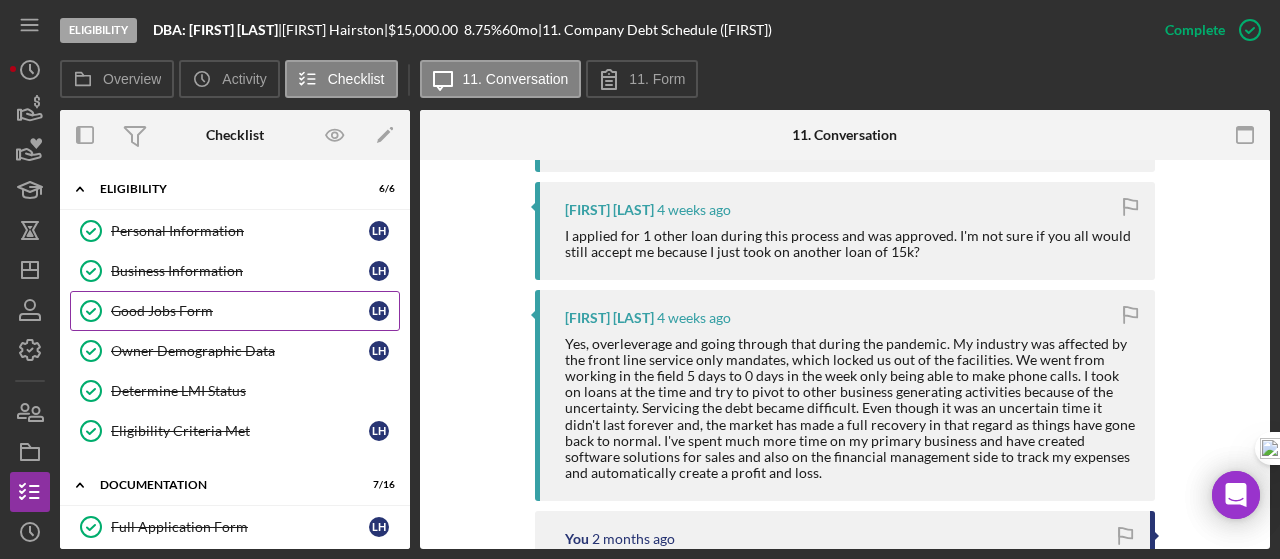 scroll, scrollTop: 0, scrollLeft: 0, axis: both 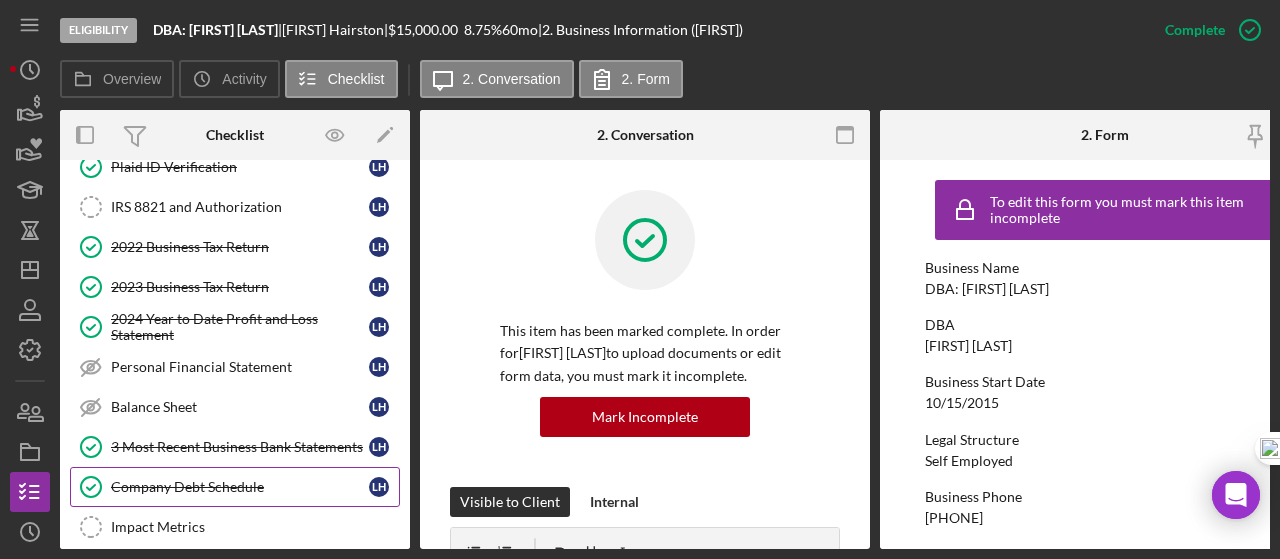 click on "Company Debt Schedule Company Debt Schedule [FIRST]" at bounding box center [235, 487] 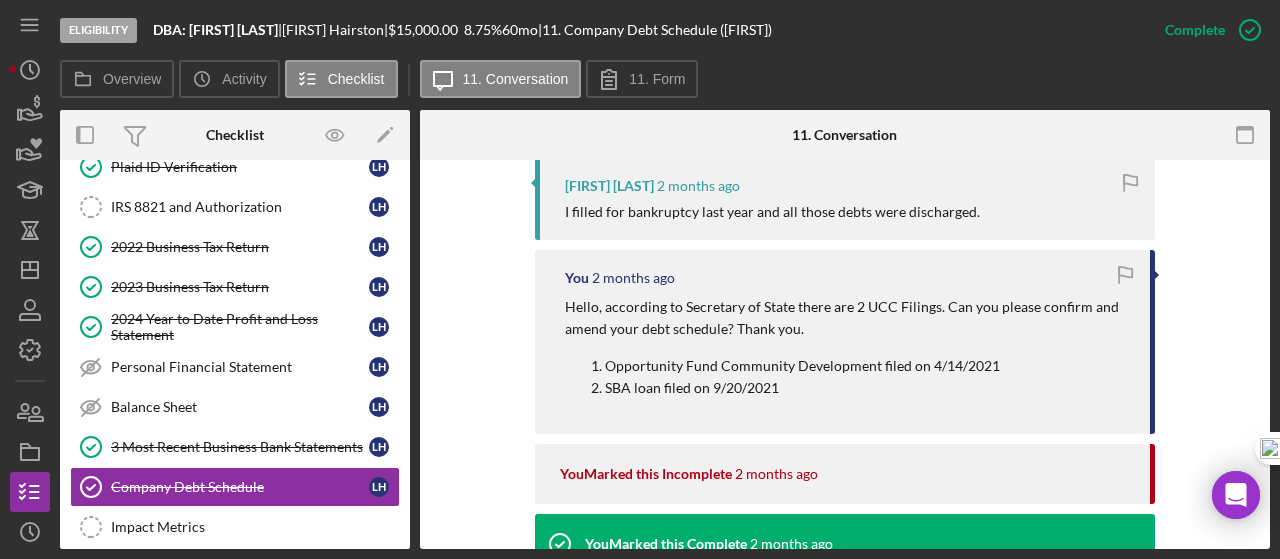 scroll, scrollTop: 2466, scrollLeft: 0, axis: vertical 